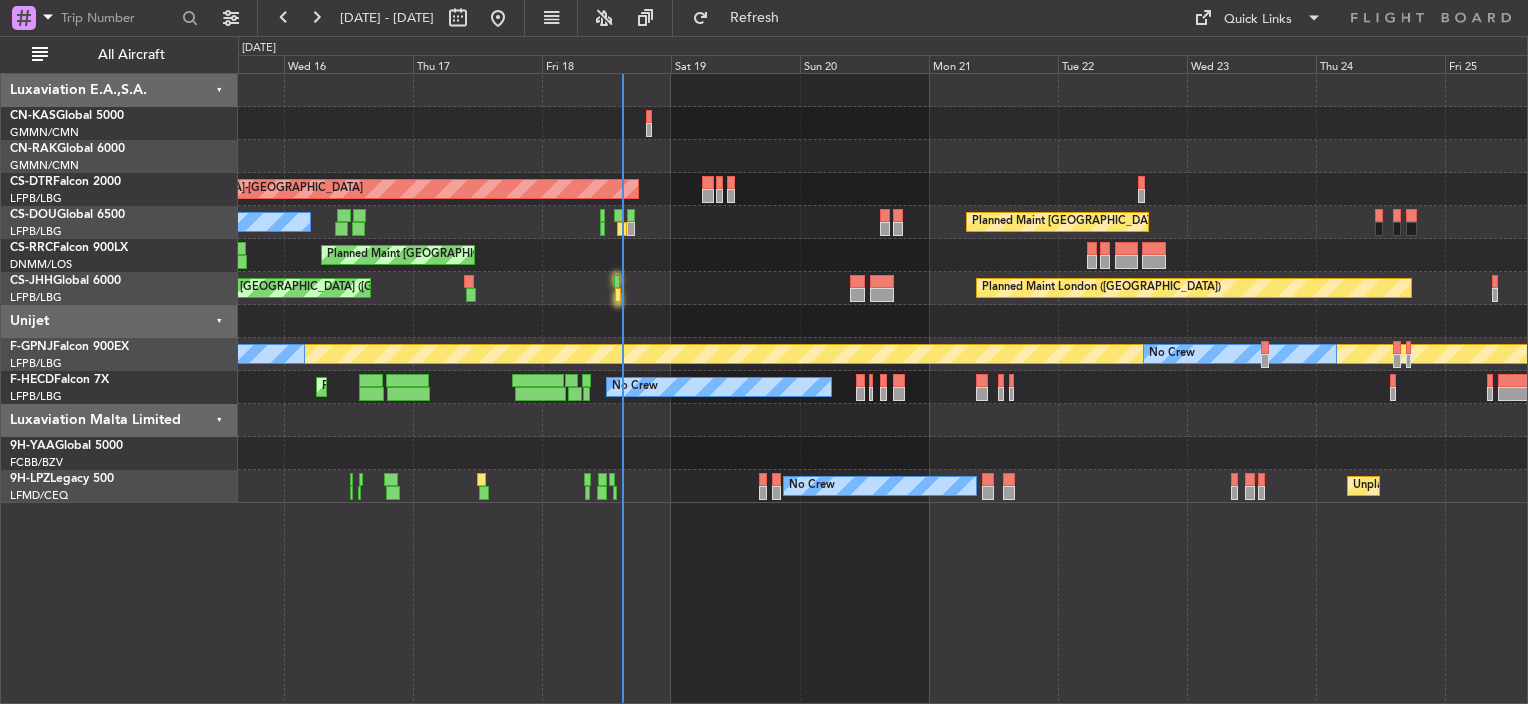 scroll, scrollTop: 0, scrollLeft: 0, axis: both 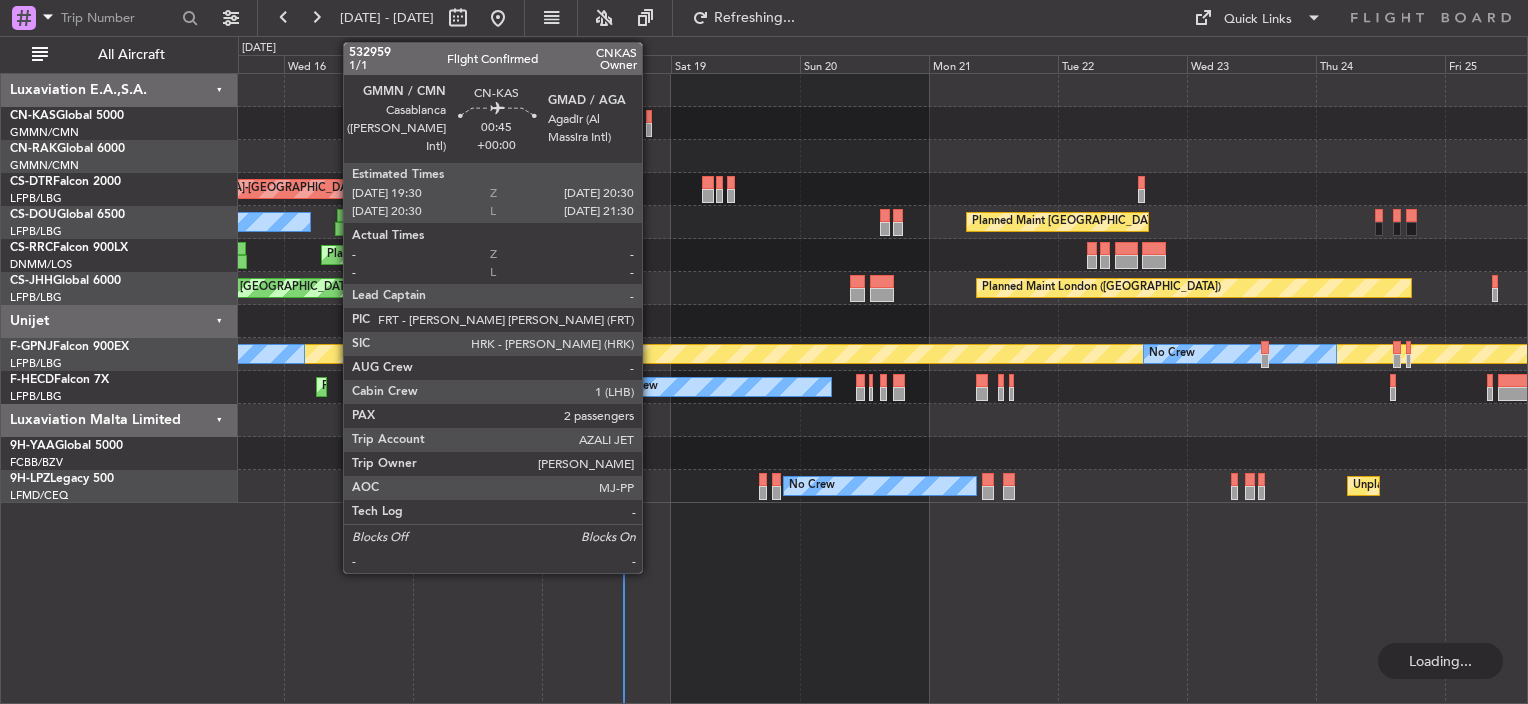 click 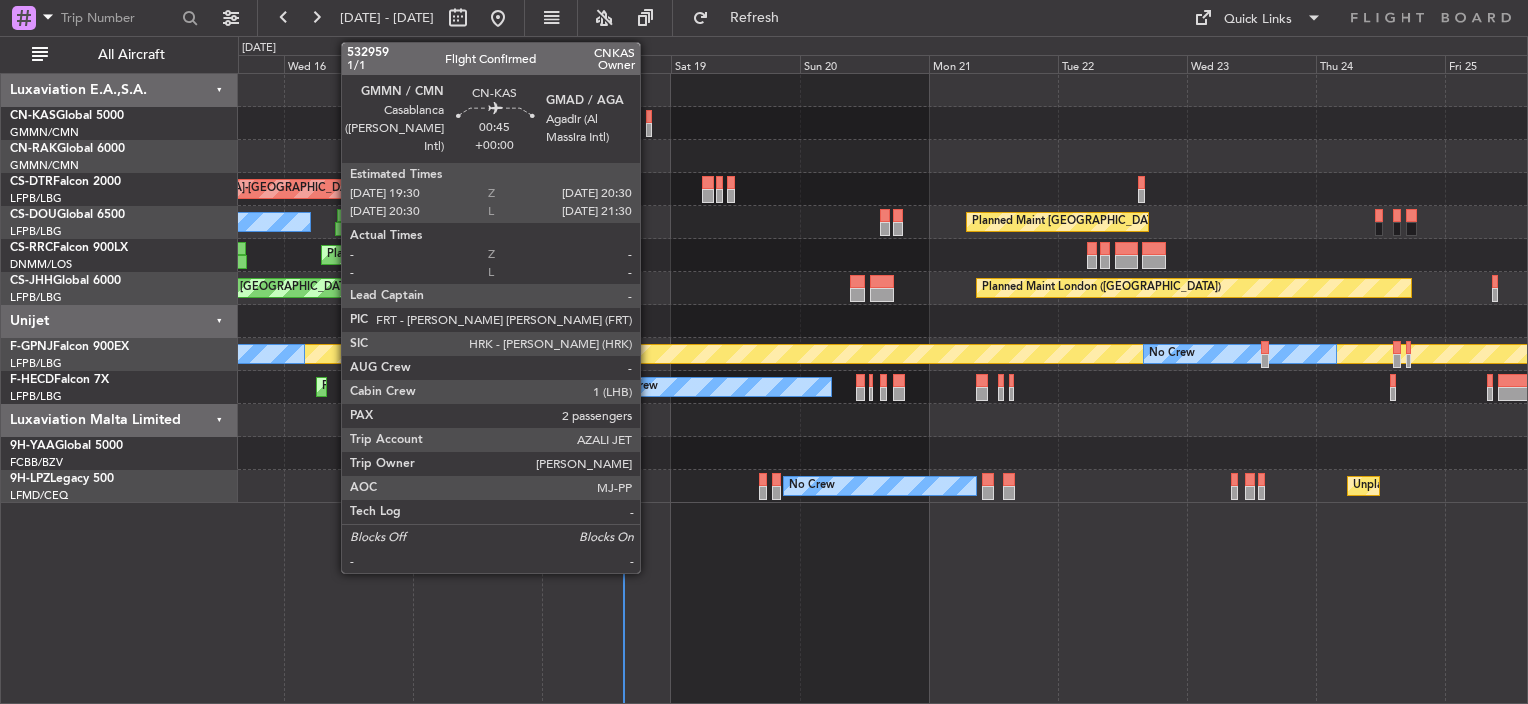 click 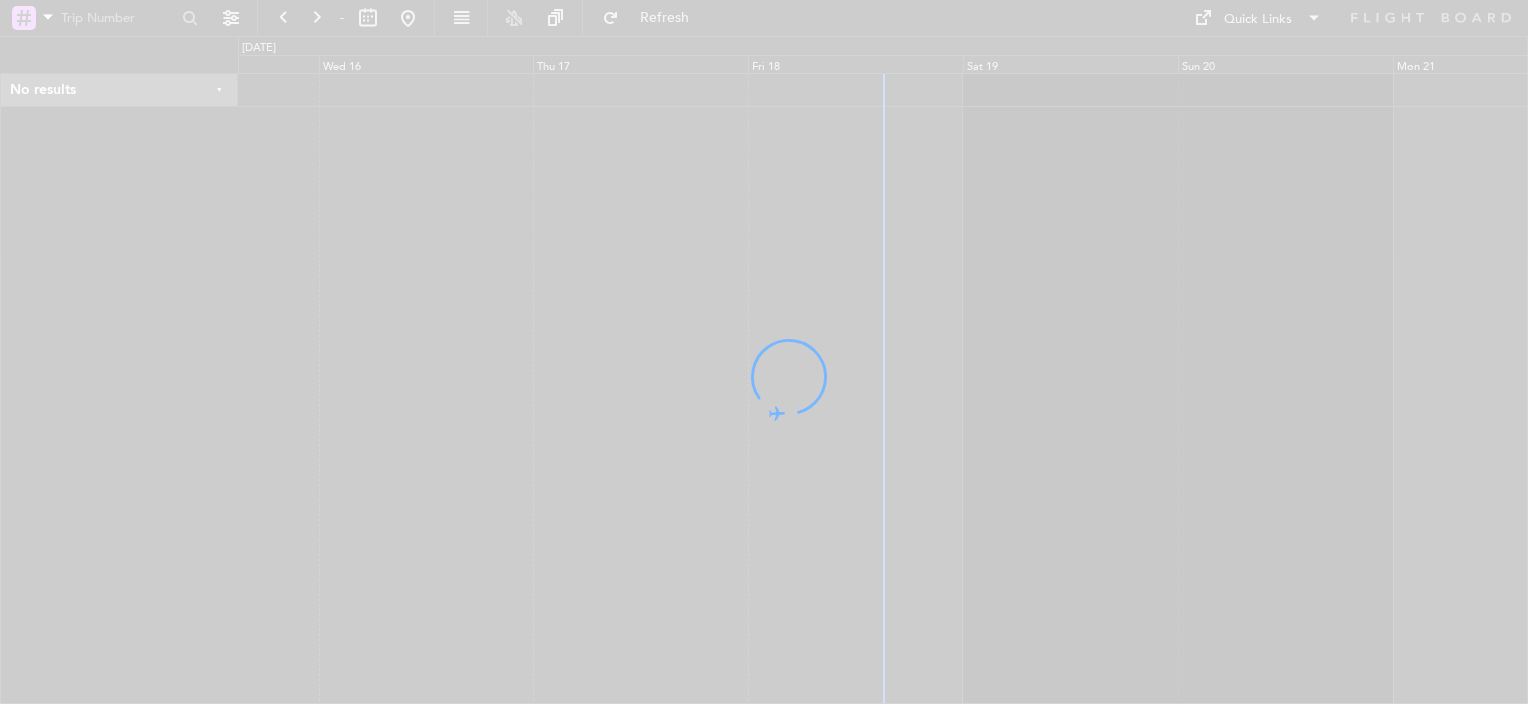 scroll, scrollTop: 0, scrollLeft: 0, axis: both 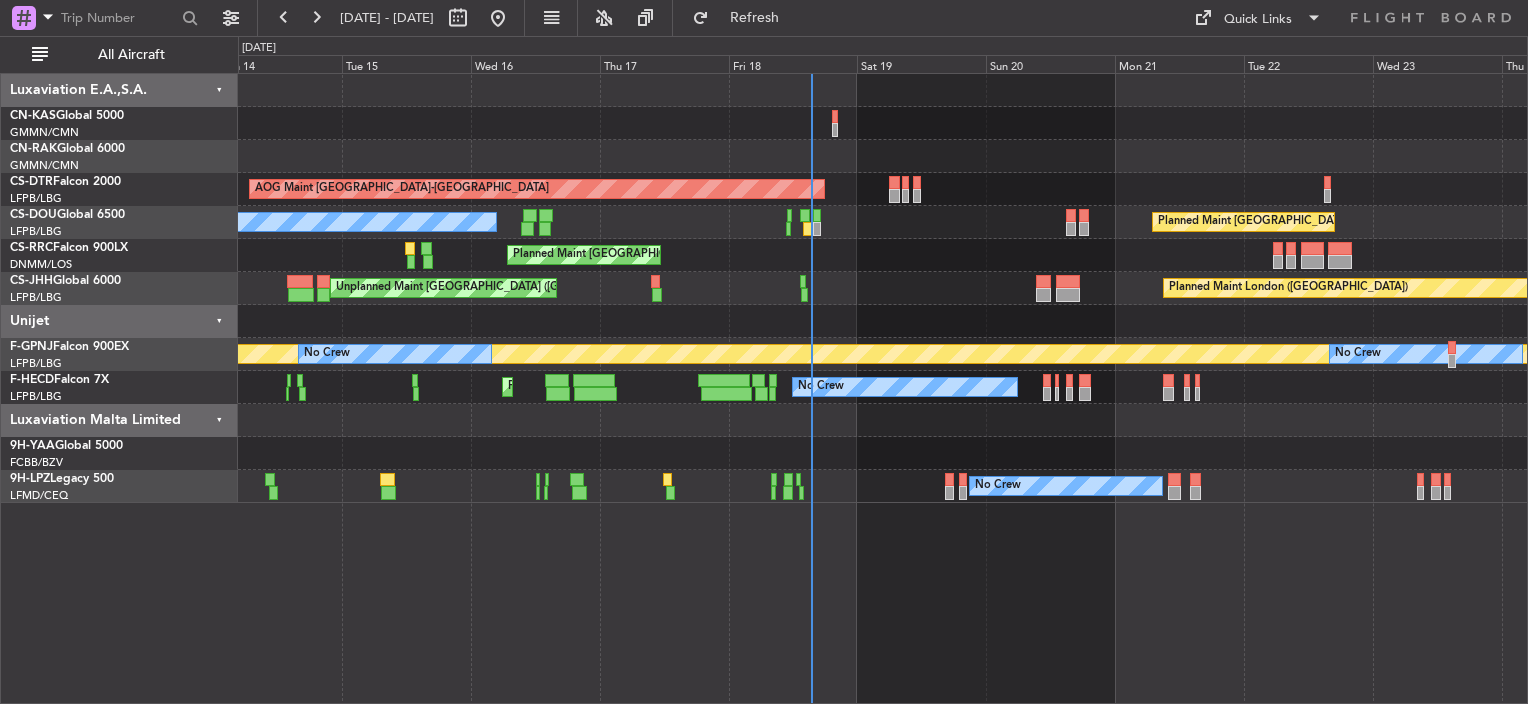 click on "AOG Maint [GEOGRAPHIC_DATA]-[GEOGRAPHIC_DATA]
[GEOGRAPHIC_DATA] ([GEOGRAPHIC_DATA])
Planned Maint [GEOGRAPHIC_DATA] ([GEOGRAPHIC_DATA])
Planned Maint
No Crew
Planned Maint [GEOGRAPHIC_DATA] ([GEOGRAPHIC_DATA])
Planned Maint [GEOGRAPHIC_DATA] ([GEOGRAPHIC_DATA])
Unplanned Maint [GEOGRAPHIC_DATA] ([GEOGRAPHIC_DATA])
A/C Unavailable Malabo
Planned Maint [GEOGRAPHIC_DATA] ([GEOGRAPHIC_DATA])
No Crew
No Crew
No Crew
No Crew
Planned Maint [GEOGRAPHIC_DATA] ([GEOGRAPHIC_DATA])
No Crew
No Crew
Unplanned Maint [GEOGRAPHIC_DATA] ([GEOGRAPHIC_DATA])" 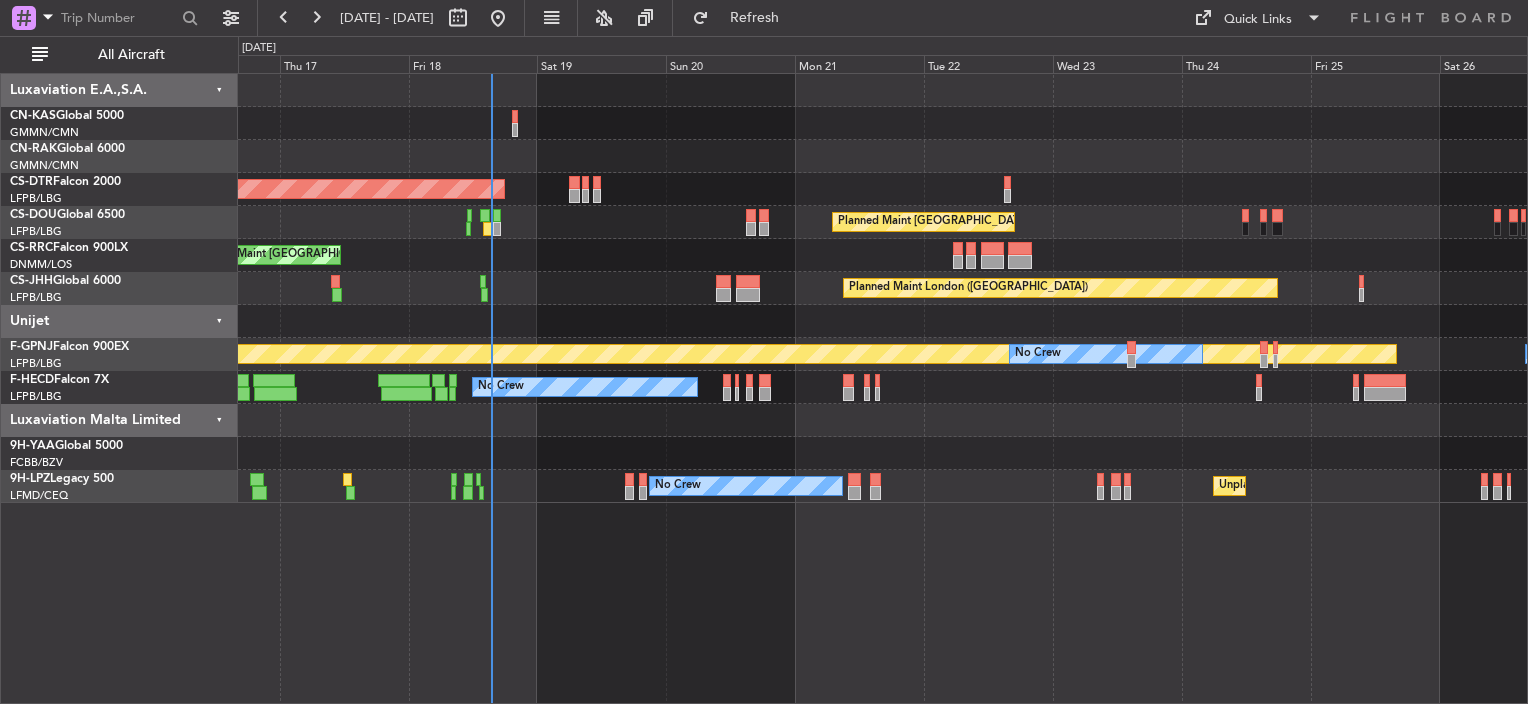 click on "AOG Maint [GEOGRAPHIC_DATA]-[GEOGRAPHIC_DATA]
Planned Maint [GEOGRAPHIC_DATA] ([GEOGRAPHIC_DATA])
Planned Maint
No Crew
Planned Maint [GEOGRAPHIC_DATA] ([GEOGRAPHIC_DATA])
Planned Maint [GEOGRAPHIC_DATA] ([GEOGRAPHIC_DATA])
Unplanned Maint [GEOGRAPHIC_DATA] ([GEOGRAPHIC_DATA])
Planned Maint [GEOGRAPHIC_DATA] ([GEOGRAPHIC_DATA])
No Crew
No Crew
No Crew
No Crew
Planned Maint [GEOGRAPHIC_DATA] ([GEOGRAPHIC_DATA])
No Crew
Unplanned Maint [GEOGRAPHIC_DATA] ([GEOGRAPHIC_DATA])
No Crew" 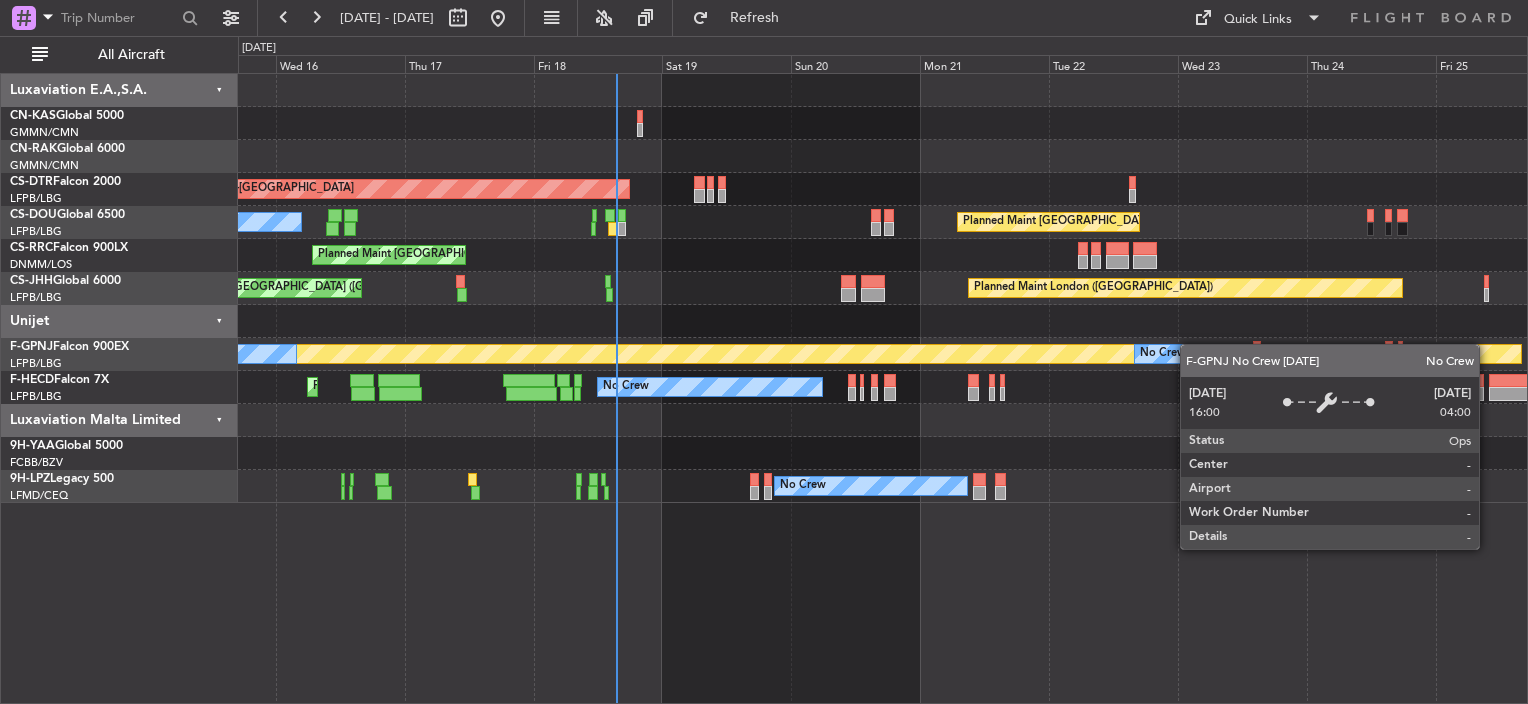 click on "AOG Maint [GEOGRAPHIC_DATA]-[GEOGRAPHIC_DATA]
Planned Maint [GEOGRAPHIC_DATA] ([GEOGRAPHIC_DATA])
No Crew
Planned Maint
Planned Maint [GEOGRAPHIC_DATA] ([GEOGRAPHIC_DATA])
Planned Maint [GEOGRAPHIC_DATA] ([GEOGRAPHIC_DATA])
Unplanned Maint [GEOGRAPHIC_DATA] ([GEOGRAPHIC_DATA])
A/C Unavailable Malabo
Planned Maint [GEOGRAPHIC_DATA] ([GEOGRAPHIC_DATA])
No Crew
No Crew
No Crew
No Crew
Planned Maint [GEOGRAPHIC_DATA] ([GEOGRAPHIC_DATA])
Unplanned Maint [GEOGRAPHIC_DATA] ([GEOGRAPHIC_DATA])
No Crew
No Crew" 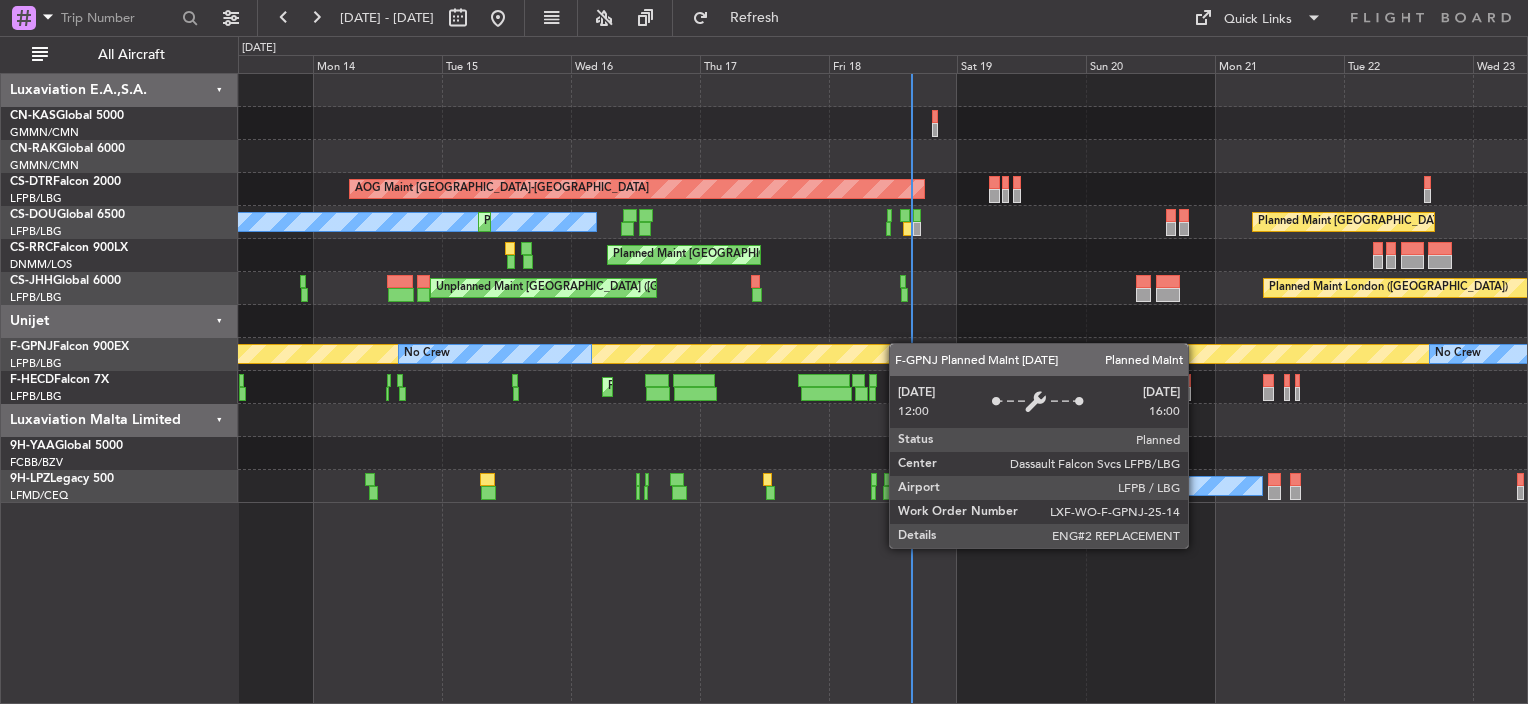 click on "AOG Maint [GEOGRAPHIC_DATA]-[GEOGRAPHIC_DATA]
[GEOGRAPHIC_DATA] ([GEOGRAPHIC_DATA])
Planned Maint [GEOGRAPHIC_DATA] ([GEOGRAPHIC_DATA])
No Crew
Planned Maint
Planned Maint [GEOGRAPHIC_DATA] ([GEOGRAPHIC_DATA])
Planned Maint [GEOGRAPHIC_DATA] ([GEOGRAPHIC_DATA])
Planned Maint [GEOGRAPHIC_DATA] ([GEOGRAPHIC_DATA])
Unplanned Maint [GEOGRAPHIC_DATA] ([GEOGRAPHIC_DATA])
A/C Unavailable Malabo
Planned Maint [GEOGRAPHIC_DATA] ([GEOGRAPHIC_DATA])
No Crew
No Crew
No Crew
Planned Maint [GEOGRAPHIC_DATA] ([GEOGRAPHIC_DATA])
No Crew
No Crew
Unplanned Maint [GEOGRAPHIC_DATA] ([GEOGRAPHIC_DATA])" 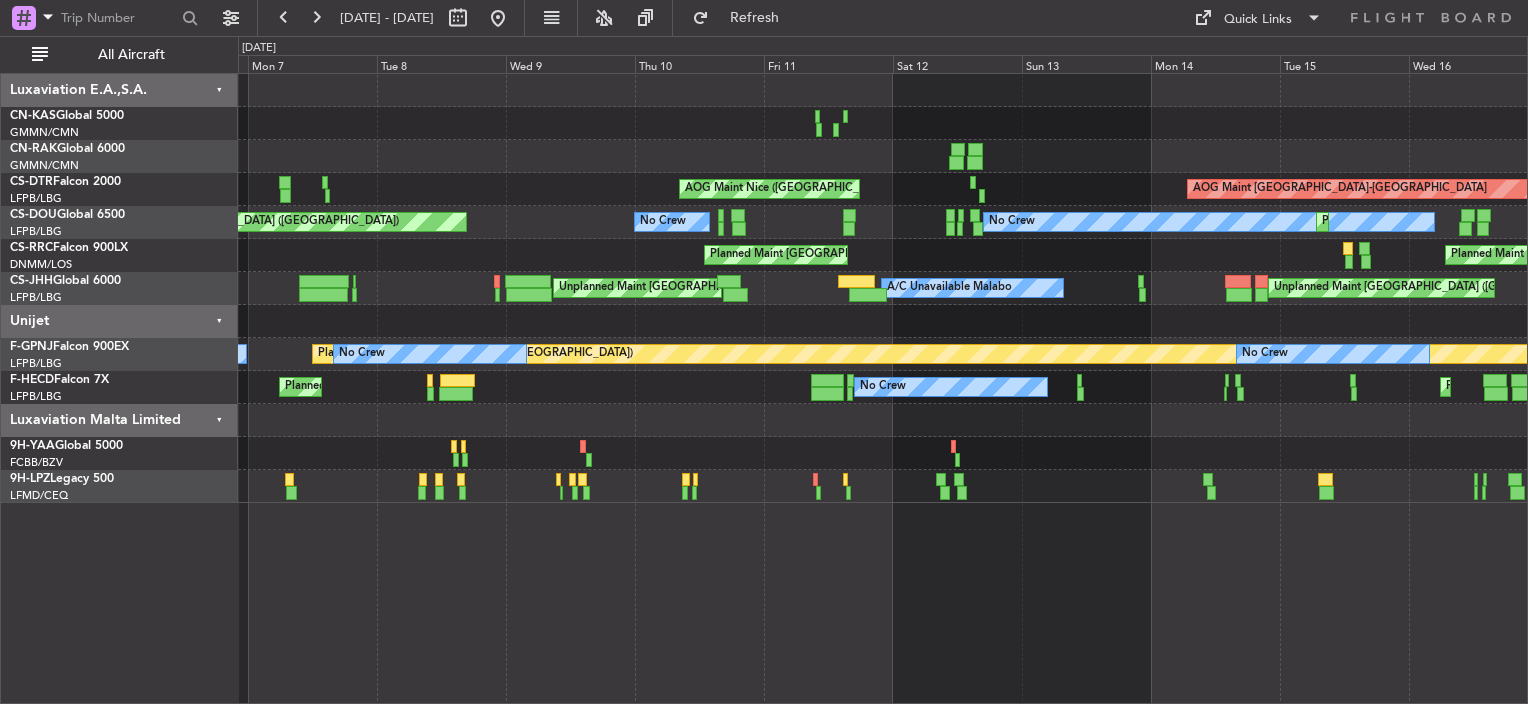click on "Planned Maint [GEOGRAPHIC_DATA] ([GEOGRAPHIC_DATA])
No Crew
No Crew
A/C Unavailable" 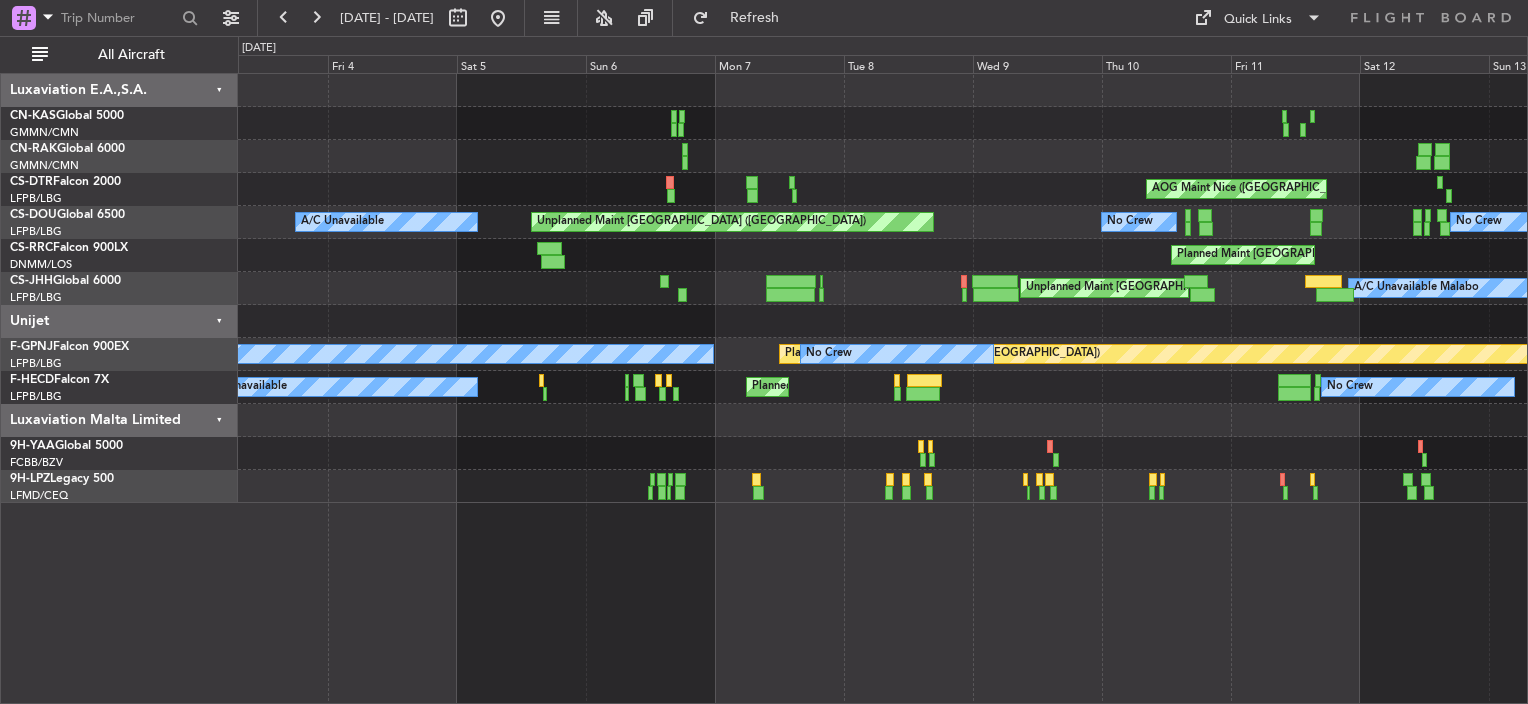 click on "AOG Maint Nice ([GEOGRAPHIC_DATA])
AOG Maint [GEOGRAPHIC_DATA]-[GEOGRAPHIC_DATA]
No Crew
No Crew
Unplanned Maint [GEOGRAPHIC_DATA] ([GEOGRAPHIC_DATA])
A/C Unavailable
Planned Maint
Planned Maint [GEOGRAPHIC_DATA] ([GEOGRAPHIC_DATA])
A/C Unavailable Malabo
Unplanned Maint [GEOGRAPHIC_DATA] ([GEOGRAPHIC_DATA])
Unplanned Maint [GEOGRAPHIC_DATA] ([GEOGRAPHIC_DATA])
Planned Maint [GEOGRAPHIC_DATA] ([GEOGRAPHIC_DATA])
No Crew
A/C Unavailable
No Crew
No Crew
Planned Maint [GEOGRAPHIC_DATA] ([GEOGRAPHIC_DATA])
A/C Unavailable" 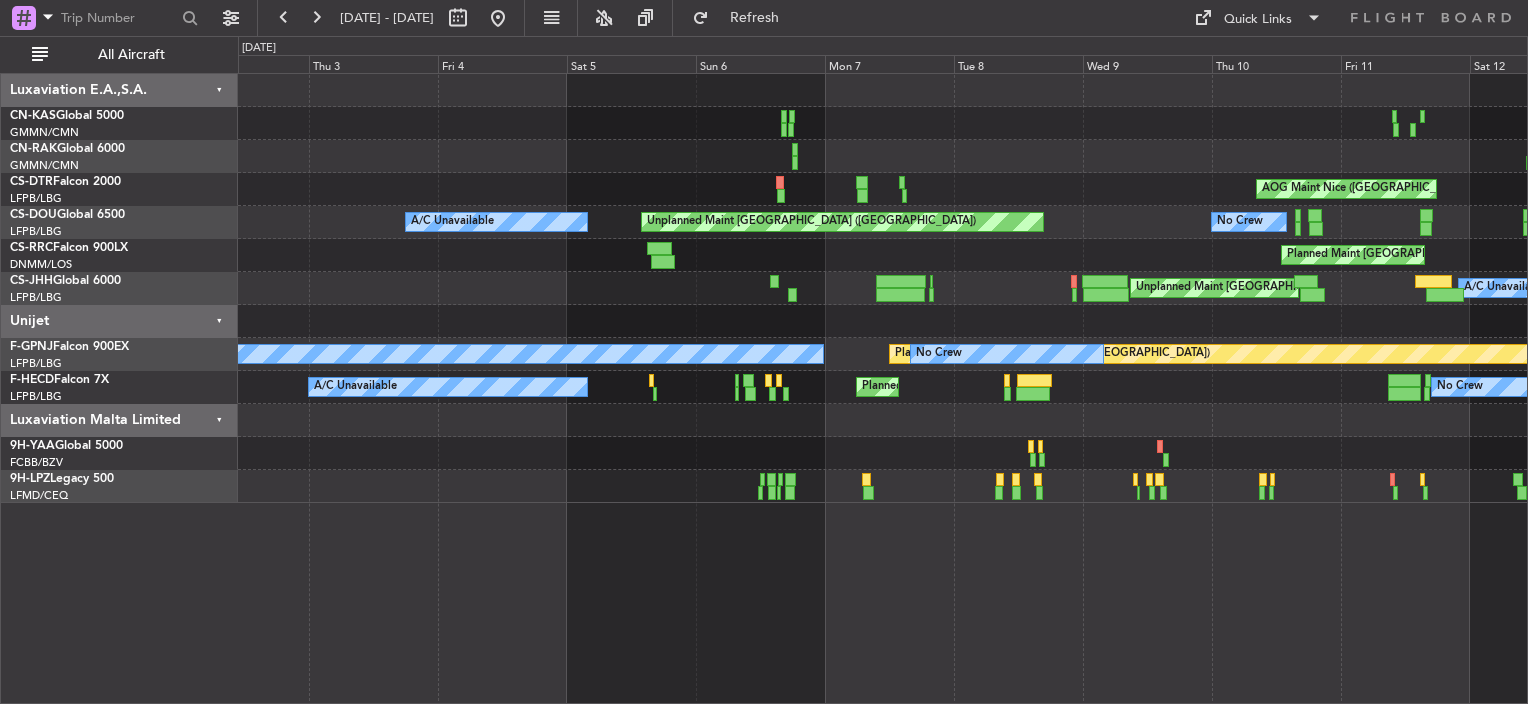 click on "AOG Maint Nice ([GEOGRAPHIC_DATA])
AOG Maint [GEOGRAPHIC_DATA]-[GEOGRAPHIC_DATA]
Unplanned Maint [GEOGRAPHIC_DATA] ([GEOGRAPHIC_DATA])
A/C Unavailable
No Crew
No Crew
Planned Maint [GEOGRAPHIC_DATA] ([GEOGRAPHIC_DATA])
Unplanned Maint [GEOGRAPHIC_DATA] ([GEOGRAPHIC_DATA])
A/C Unavailable Malabo
Unplanned Maint [GEOGRAPHIC_DATA] ([GEOGRAPHIC_DATA])
Planned Maint [GEOGRAPHIC_DATA] ([GEOGRAPHIC_DATA])
No Crew
A/C Unavailable
No Crew
Planned Maint [GEOGRAPHIC_DATA] ([GEOGRAPHIC_DATA])
A/C Unavailable
No Crew
Luxaviation E.A.,S.A.
CN-KAS  Global 5000
GMMN/CMN
Casablanca ([PERSON_NAME] Intl)
CN-RAK  Global 6000
GMMN/CMN
Casablanca ([PERSON_NAME] Intl)
CS-DTR  Falcon 2000" 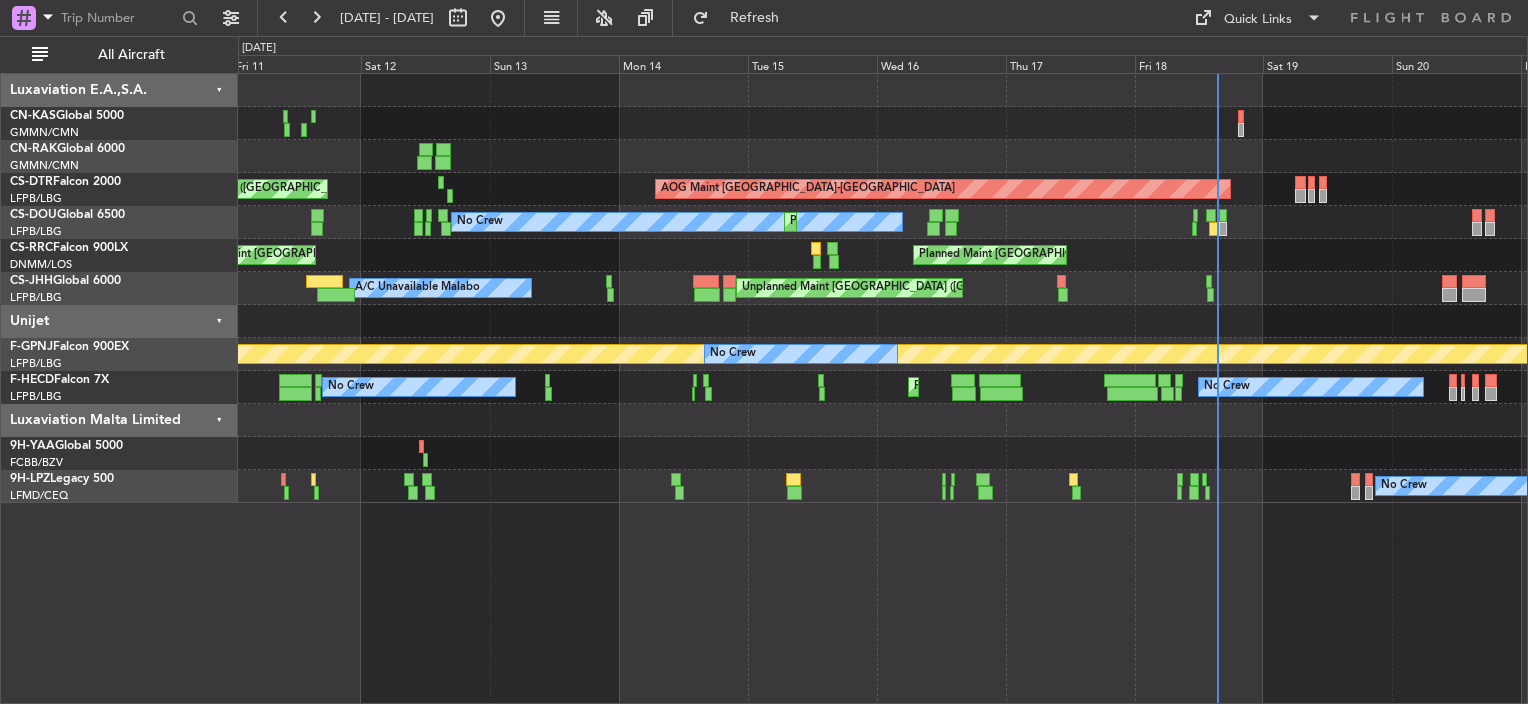 click on "AOG Maint Nice ([GEOGRAPHIC_DATA])
AOG Maint [GEOGRAPHIC_DATA]-[GEOGRAPHIC_DATA]
No Crew
Planned Maint
No Crew
Planned Maint [GEOGRAPHIC_DATA] ([GEOGRAPHIC_DATA])
Unplanned Maint [GEOGRAPHIC_DATA] ([GEOGRAPHIC_DATA])
Planned Maint [GEOGRAPHIC_DATA] ([GEOGRAPHIC_DATA])
Planned Maint [GEOGRAPHIC_DATA] ([GEOGRAPHIC_DATA])
A/C Unavailable Malabo
Unplanned Maint [GEOGRAPHIC_DATA] ([GEOGRAPHIC_DATA])
Unplanned Maint [GEOGRAPHIC_DATA] ([GEOGRAPHIC_DATA])
Planned Maint [GEOGRAPHIC_DATA] ([GEOGRAPHIC_DATA])
Planned Maint [GEOGRAPHIC_DATA] ([GEOGRAPHIC_DATA])
No Crew
No Crew
No Crew
No Crew
Planned Maint [GEOGRAPHIC_DATA] ([GEOGRAPHIC_DATA])
No Crew
No Crew" 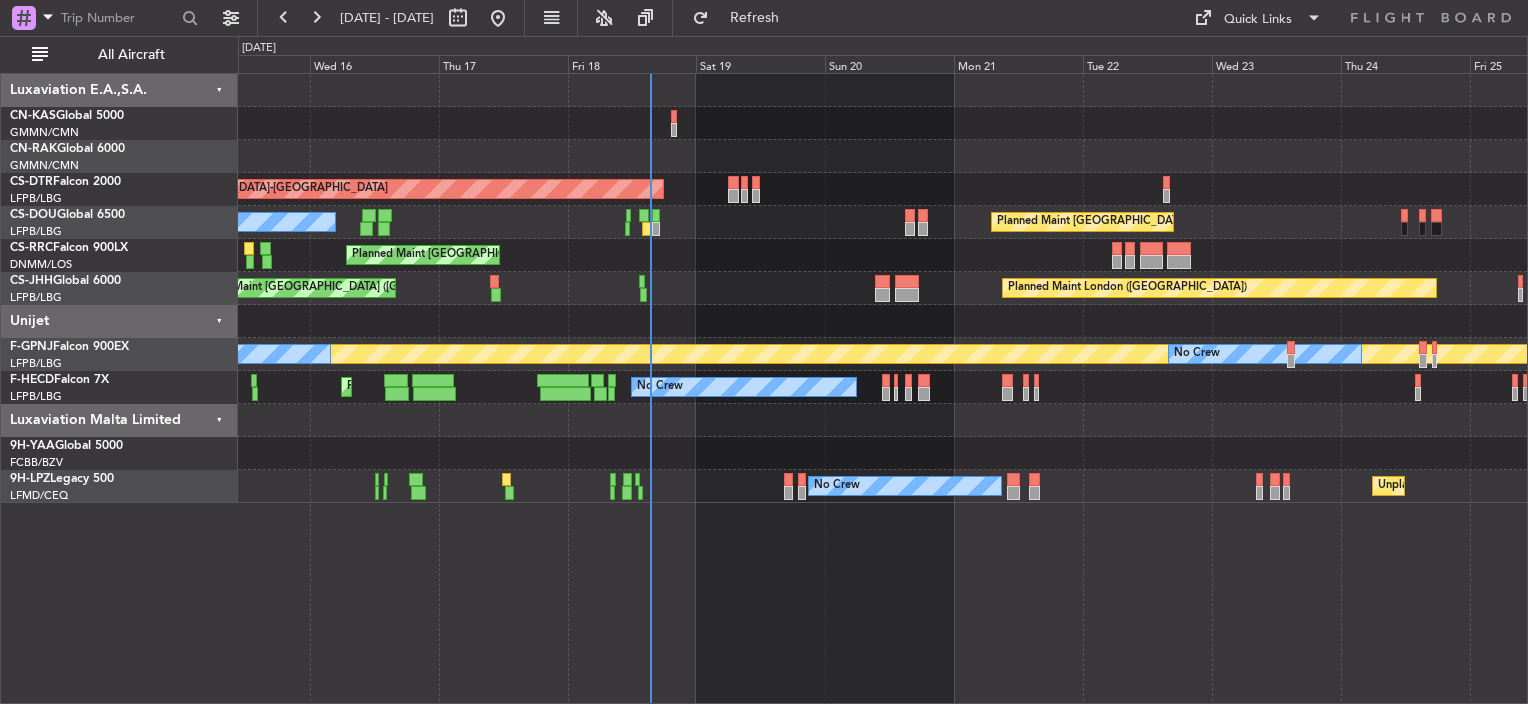 click on "AOG Maint [GEOGRAPHIC_DATA]-[GEOGRAPHIC_DATA]
No Crew
Planned Maint [GEOGRAPHIC_DATA] ([GEOGRAPHIC_DATA])
Planned Maint
Planned Maint [GEOGRAPHIC_DATA] ([GEOGRAPHIC_DATA])
Unplanned Maint [GEOGRAPHIC_DATA] ([GEOGRAPHIC_DATA])
Planned Maint [GEOGRAPHIC_DATA] ([GEOGRAPHIC_DATA])
A/C Unavailable Malabo
Planned Maint [GEOGRAPHIC_DATA] ([GEOGRAPHIC_DATA])
No Crew
No Crew
No Crew
Planned Maint [GEOGRAPHIC_DATA] ([GEOGRAPHIC_DATA])
No Crew
No Crew
No Crew
Unplanned Maint [GEOGRAPHIC_DATA] ([GEOGRAPHIC_DATA])
No Crew" 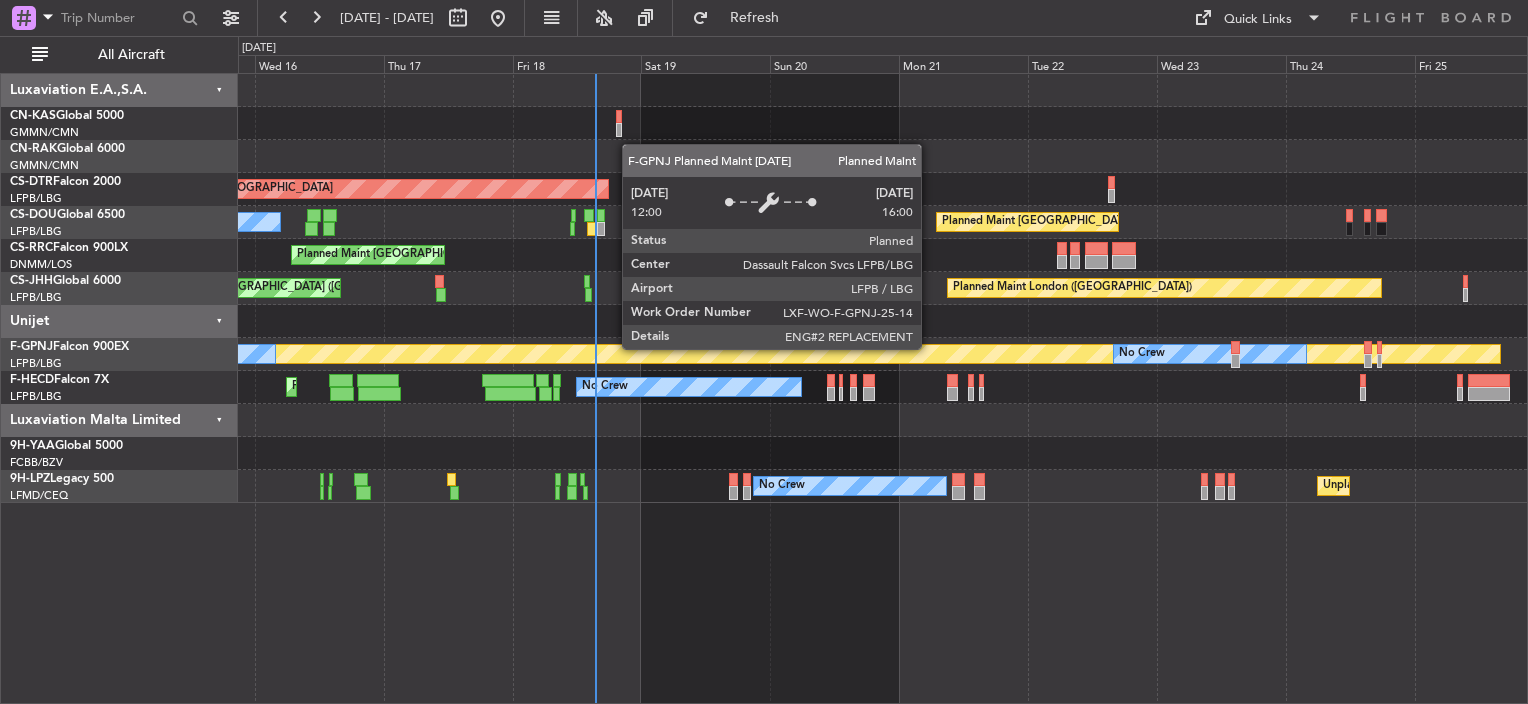 click on "Planned Maint [GEOGRAPHIC_DATA] ([GEOGRAPHIC_DATA])" at bounding box center (329, 354) 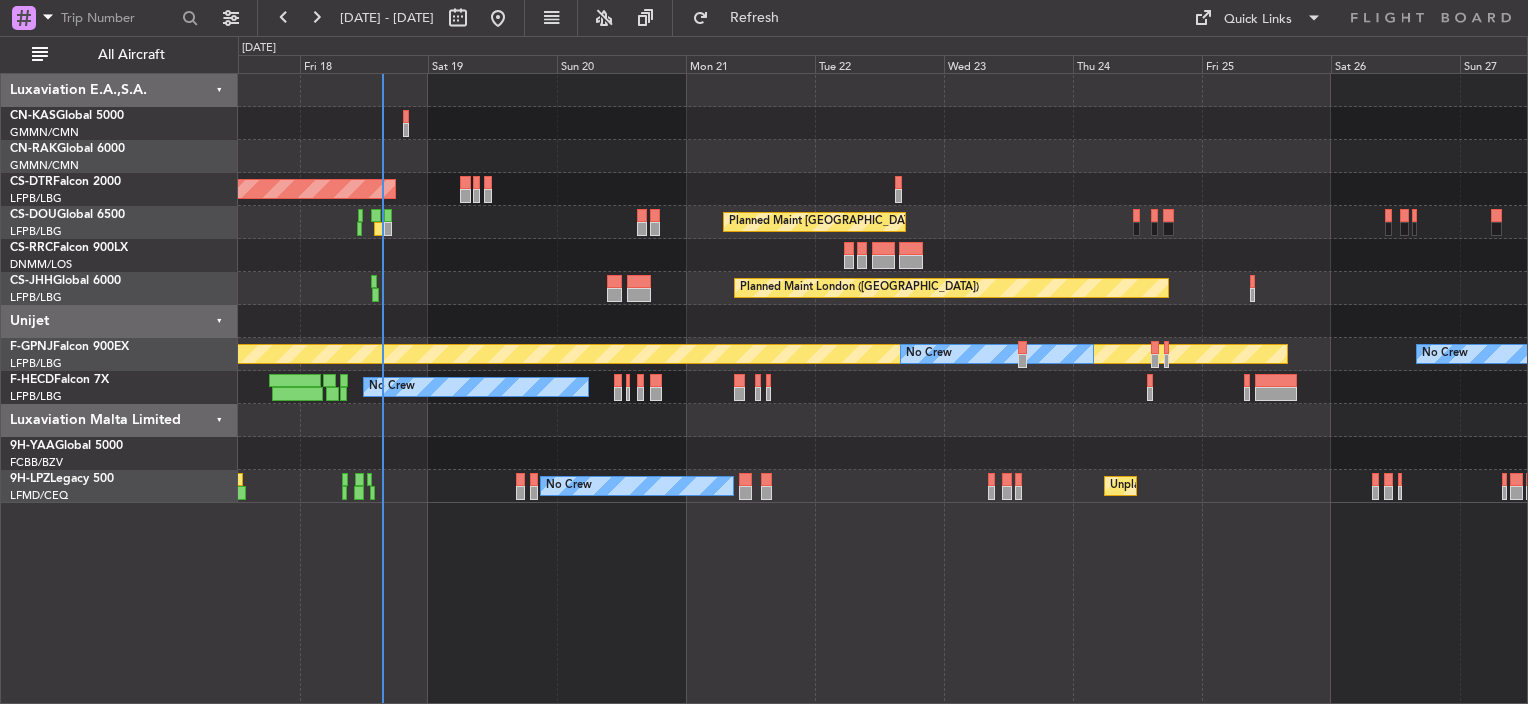 click on "AOG Maint [GEOGRAPHIC_DATA]-[GEOGRAPHIC_DATA]
Planned Maint [GEOGRAPHIC_DATA] ([GEOGRAPHIC_DATA])
Planned Maint
No Crew
Planned Maint [GEOGRAPHIC_DATA] ([GEOGRAPHIC_DATA])
Planned Maint [GEOGRAPHIC_DATA] ([GEOGRAPHIC_DATA])
Unplanned Maint [GEOGRAPHIC_DATA] ([GEOGRAPHIC_DATA])
Planned Maint [GEOGRAPHIC_DATA] ([GEOGRAPHIC_DATA])
No Crew
No Crew
No Crew
No Crew
Planned Maint [GEOGRAPHIC_DATA] ([GEOGRAPHIC_DATA])
No Crew
Unplanned Maint [GEOGRAPHIC_DATA] ([GEOGRAPHIC_DATA])
No Crew" 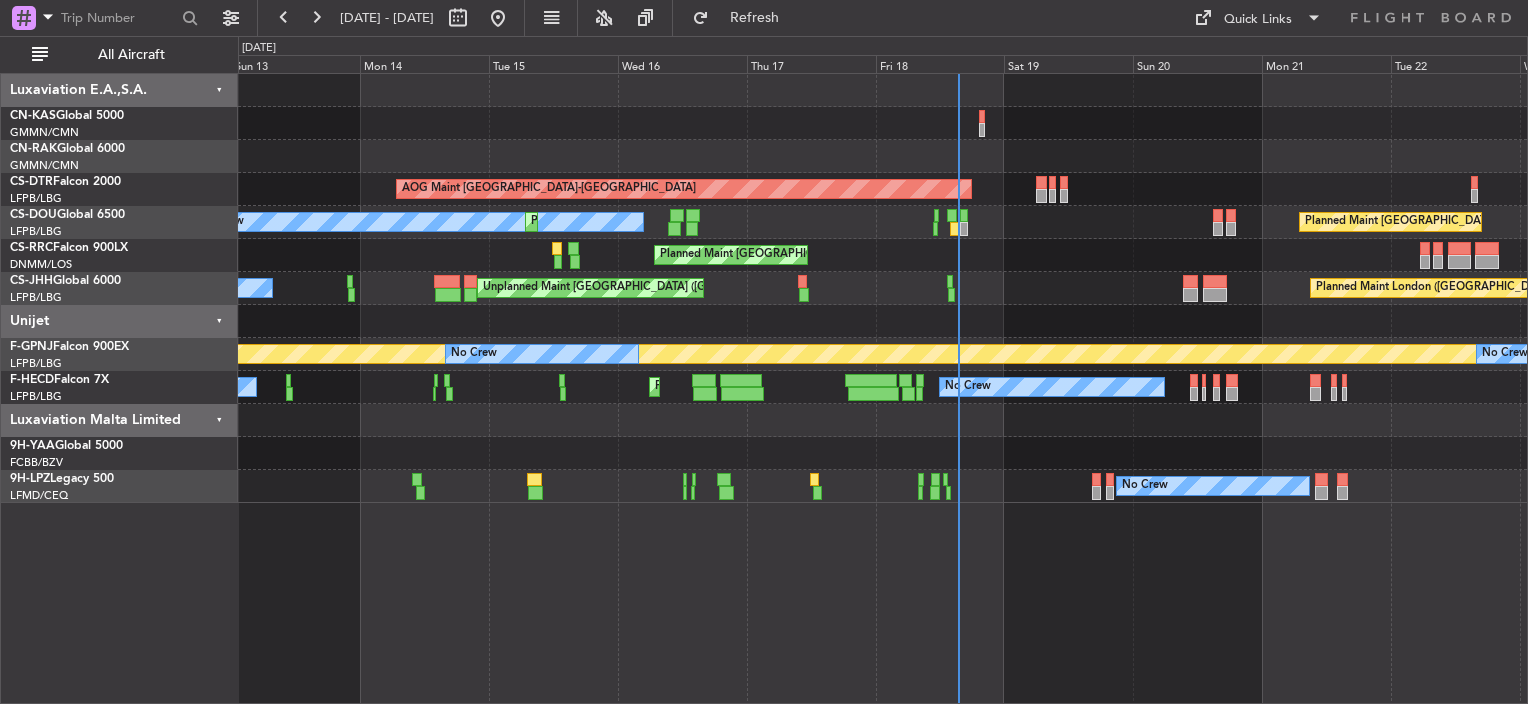 click on "AOG Maint [GEOGRAPHIC_DATA]-[GEOGRAPHIC_DATA]
[GEOGRAPHIC_DATA] ([GEOGRAPHIC_DATA])
Planned Maint [GEOGRAPHIC_DATA] ([GEOGRAPHIC_DATA])
No Crew
Planned Maint
No Crew
Planned Maint [GEOGRAPHIC_DATA] ([GEOGRAPHIC_DATA])
Planned Maint [GEOGRAPHIC_DATA] ([GEOGRAPHIC_DATA])
Planned Maint [GEOGRAPHIC_DATA] ([GEOGRAPHIC_DATA])
Unplanned Maint [GEOGRAPHIC_DATA] ([GEOGRAPHIC_DATA])
A/C Unavailable Malabo
Unplanned Maint [GEOGRAPHIC_DATA] ([GEOGRAPHIC_DATA])
Planned Maint [GEOGRAPHIC_DATA] ([GEOGRAPHIC_DATA])
No Crew
No Crew
No Crew
Planned Maint [GEOGRAPHIC_DATA] ([GEOGRAPHIC_DATA])
No Crew
No Crew
Unplanned Maint [GEOGRAPHIC_DATA] ([GEOGRAPHIC_DATA])" 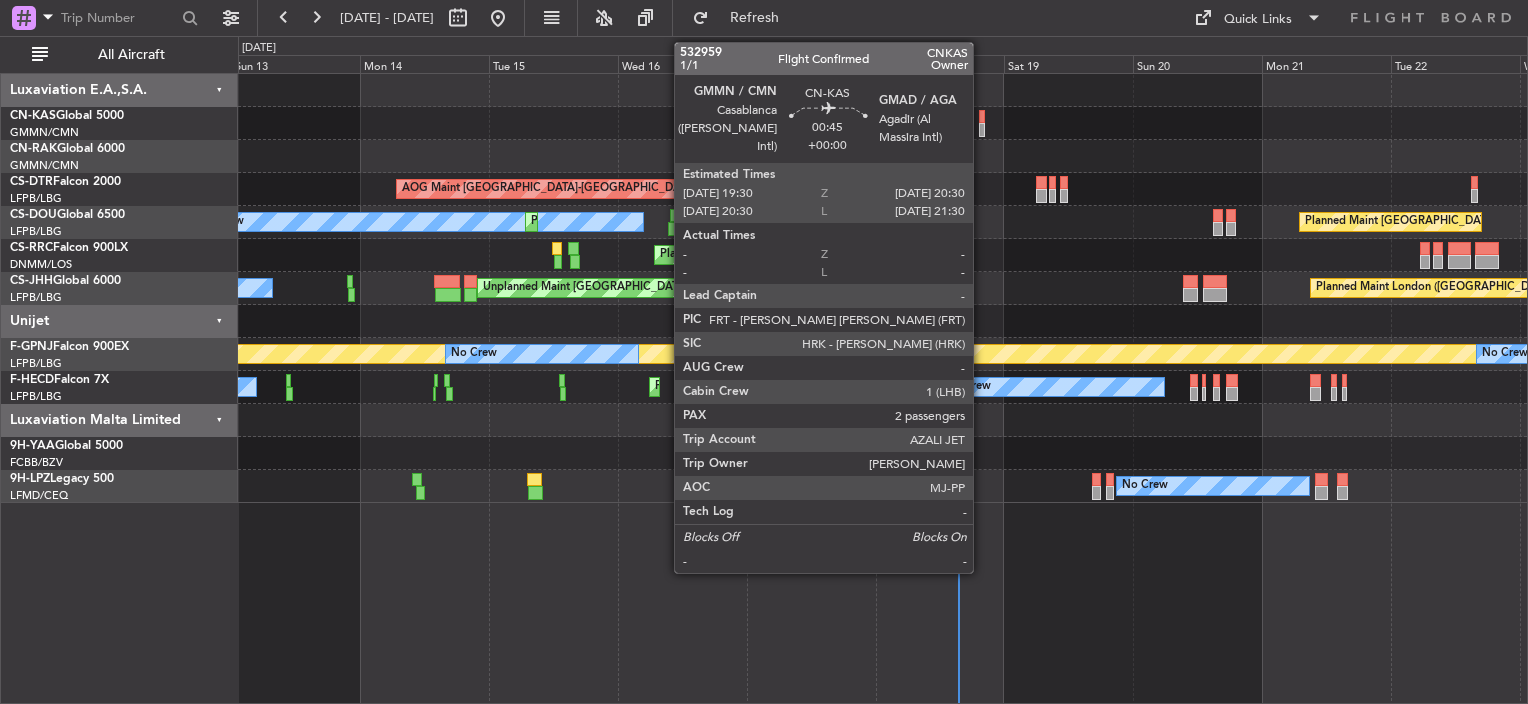 click 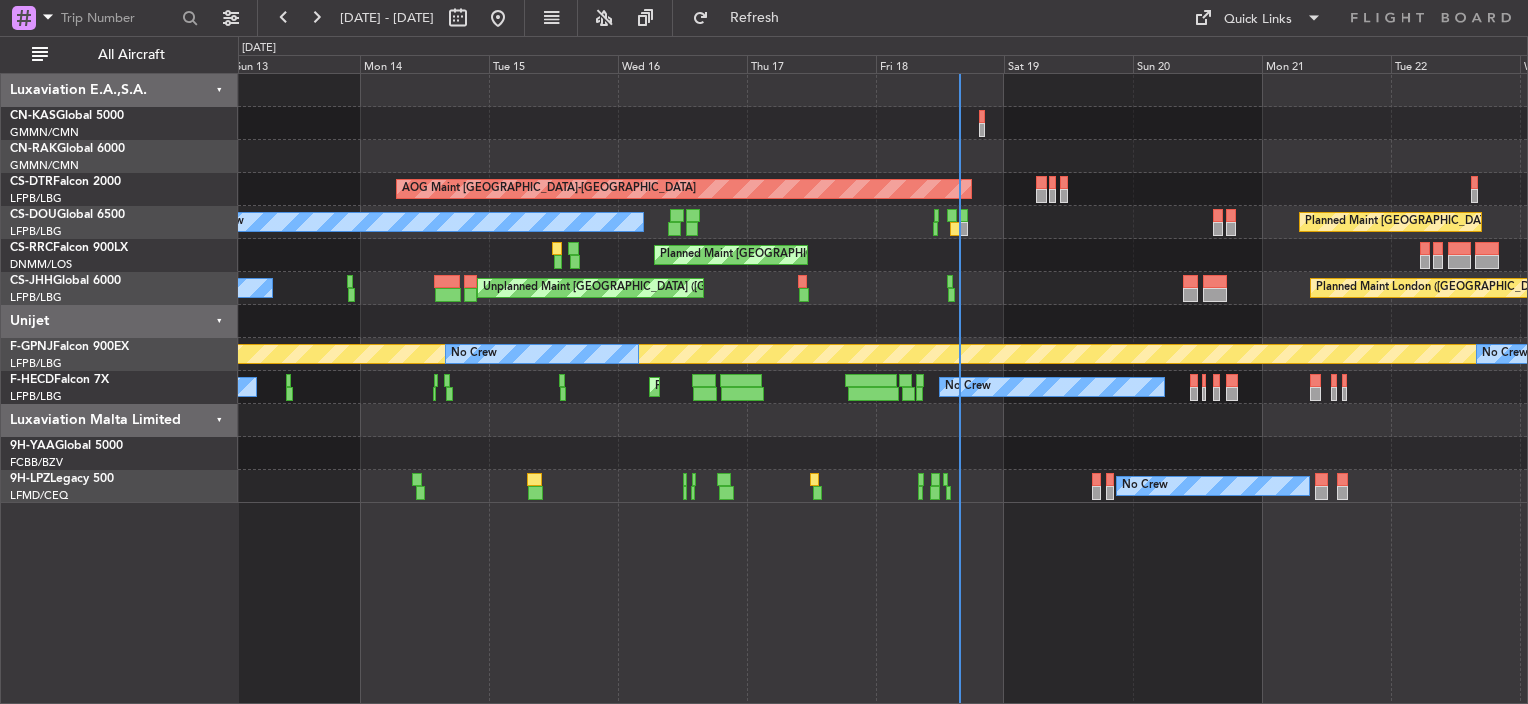 click on "AOG Maint [GEOGRAPHIC_DATA]-[GEOGRAPHIC_DATA]
[GEOGRAPHIC_DATA] ([GEOGRAPHIC_DATA])
Planned Maint [GEOGRAPHIC_DATA] ([GEOGRAPHIC_DATA])
Planned Maint
No Crew
No Crew
Planned Maint [GEOGRAPHIC_DATA] ([GEOGRAPHIC_DATA])
Planned Maint [GEOGRAPHIC_DATA] ([GEOGRAPHIC_DATA])
Planned Maint [GEOGRAPHIC_DATA] ([GEOGRAPHIC_DATA])
Unplanned Maint [GEOGRAPHIC_DATA] ([GEOGRAPHIC_DATA])
A/C Unavailable Malabo
Unplanned Maint [GEOGRAPHIC_DATA] ([GEOGRAPHIC_DATA])
Planned Maint [GEOGRAPHIC_DATA] ([GEOGRAPHIC_DATA])
No Crew
No Crew
No Crew
Planned Maint [GEOGRAPHIC_DATA] ([GEOGRAPHIC_DATA])
No Crew
No Crew
Unplanned Maint [GEOGRAPHIC_DATA] ([GEOGRAPHIC_DATA])" 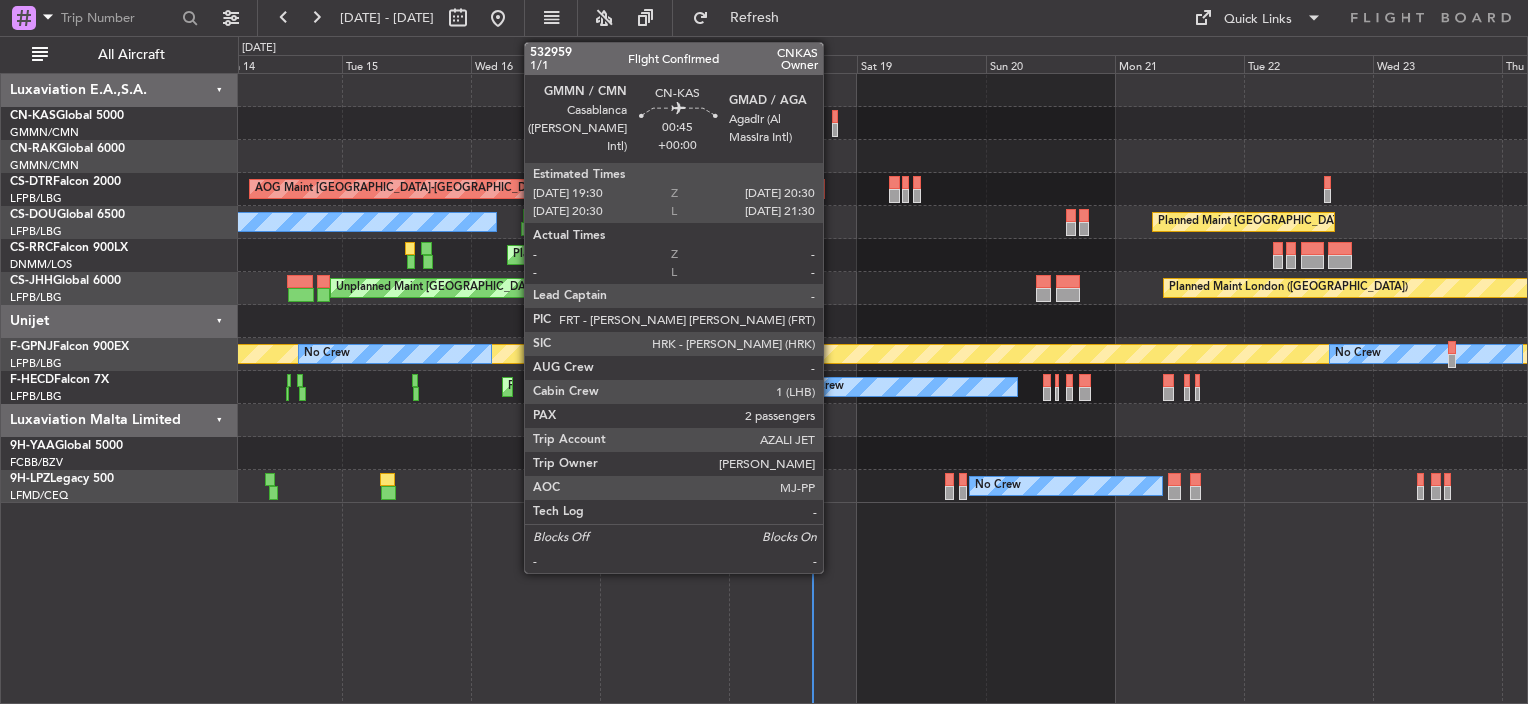 click 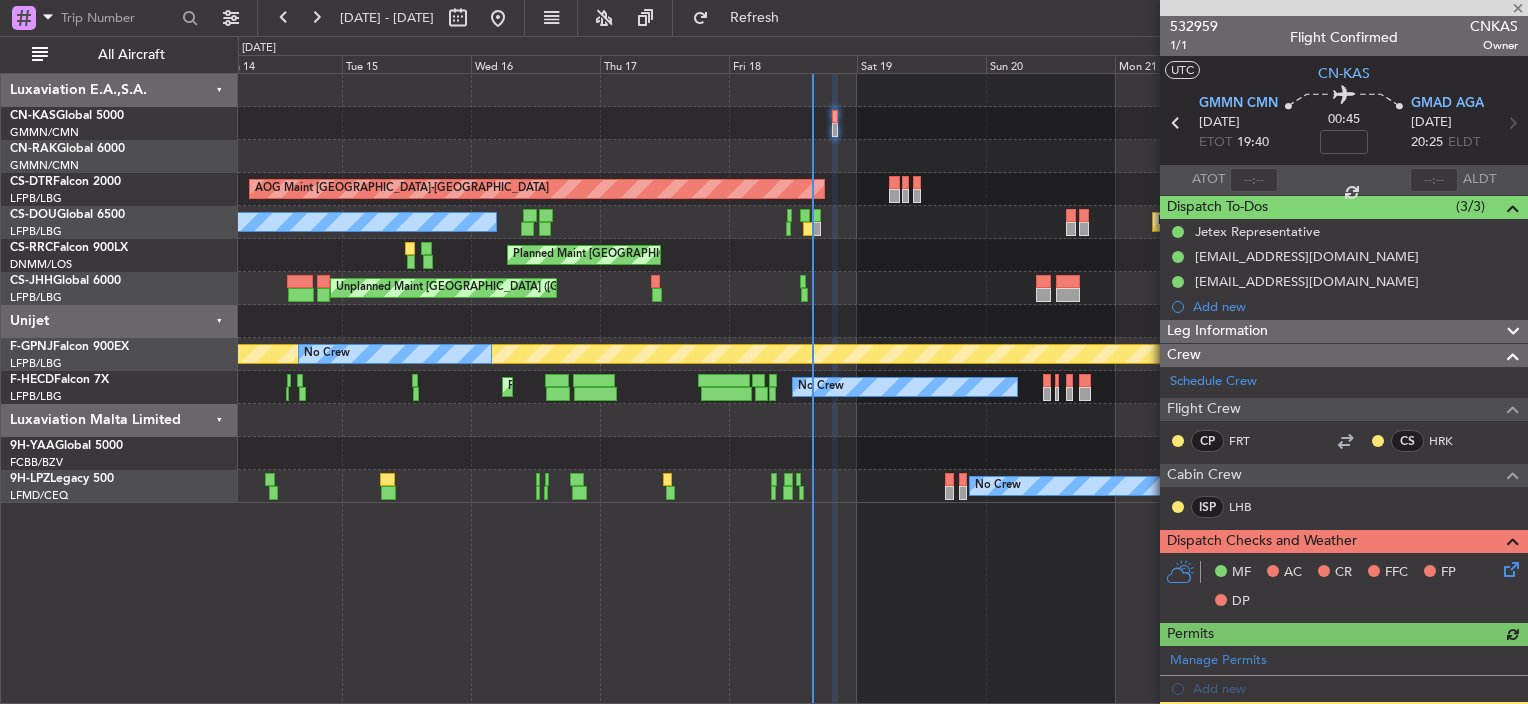 scroll, scrollTop: 200, scrollLeft: 0, axis: vertical 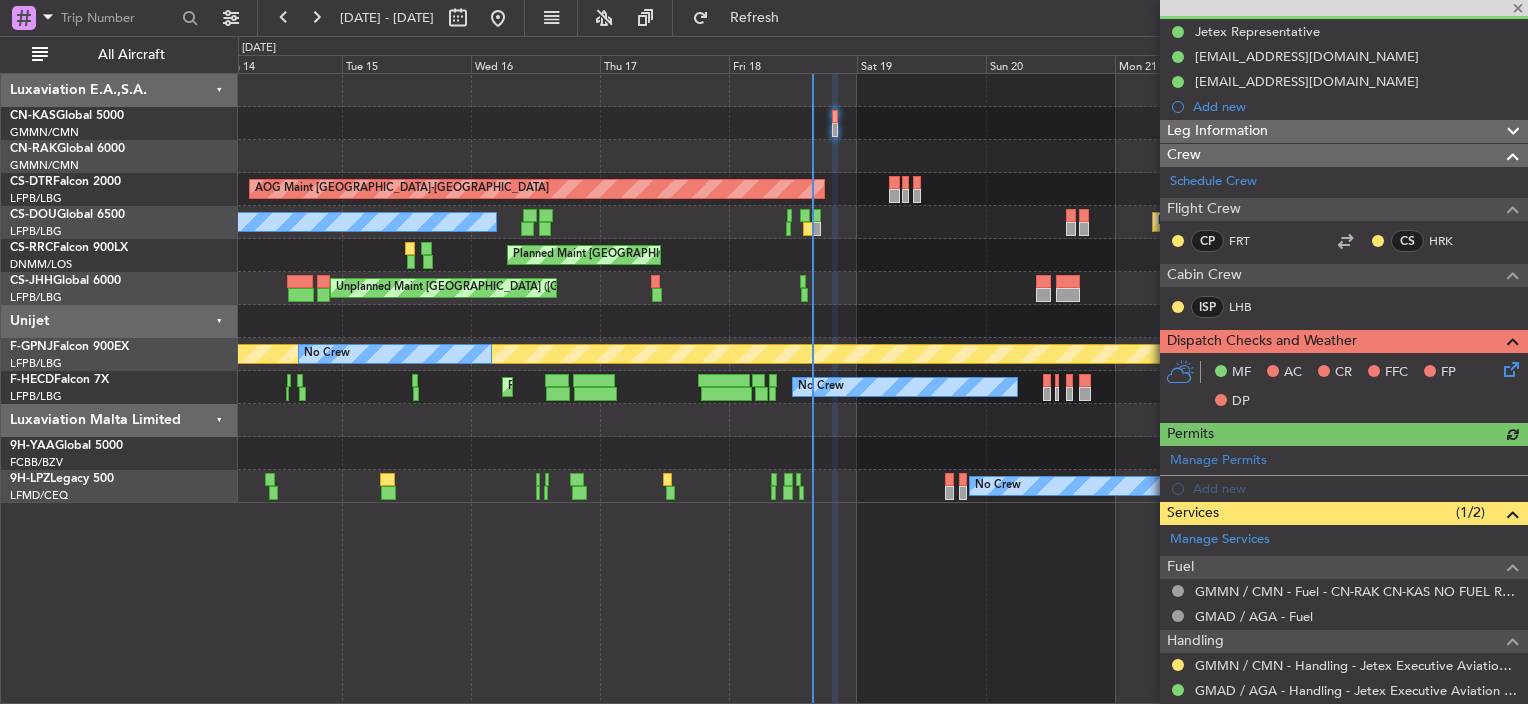click 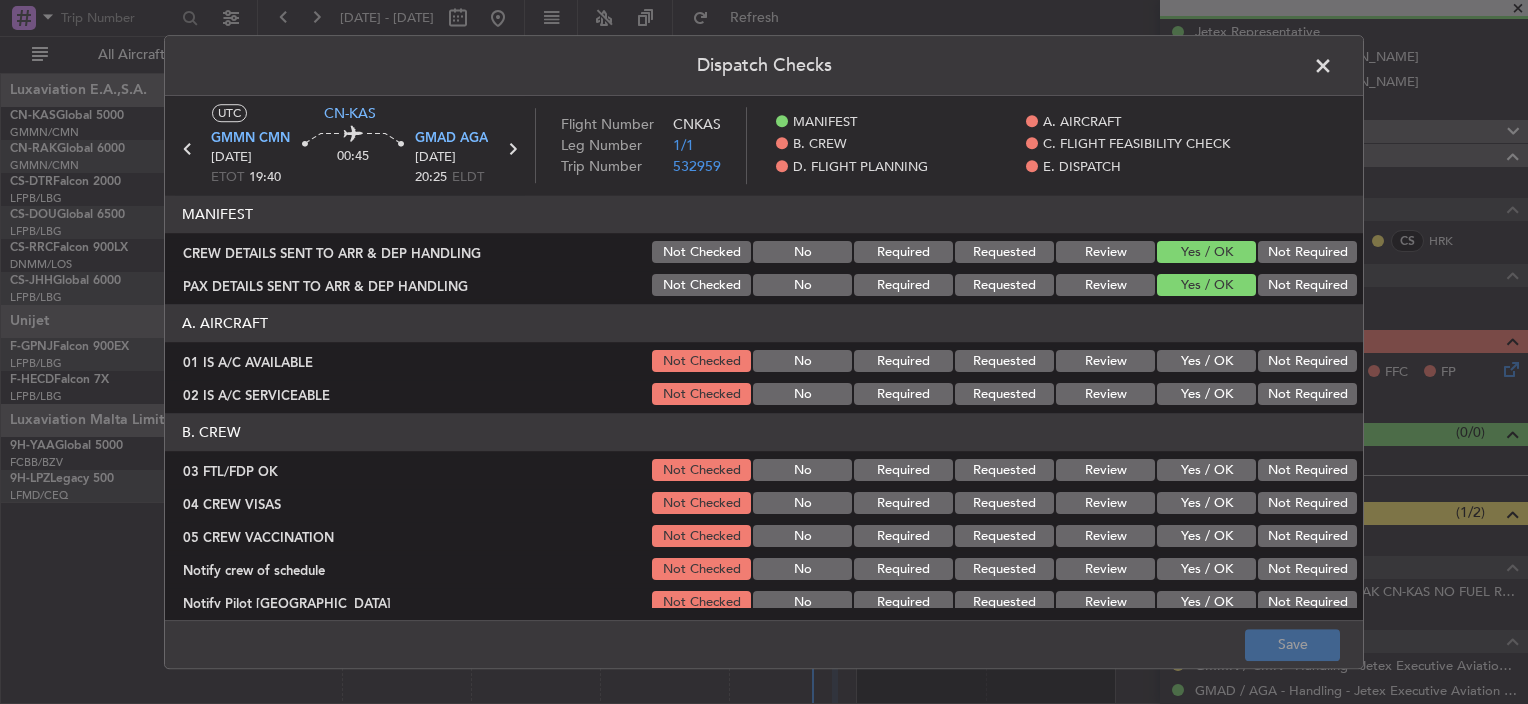click on "Yes / OK" 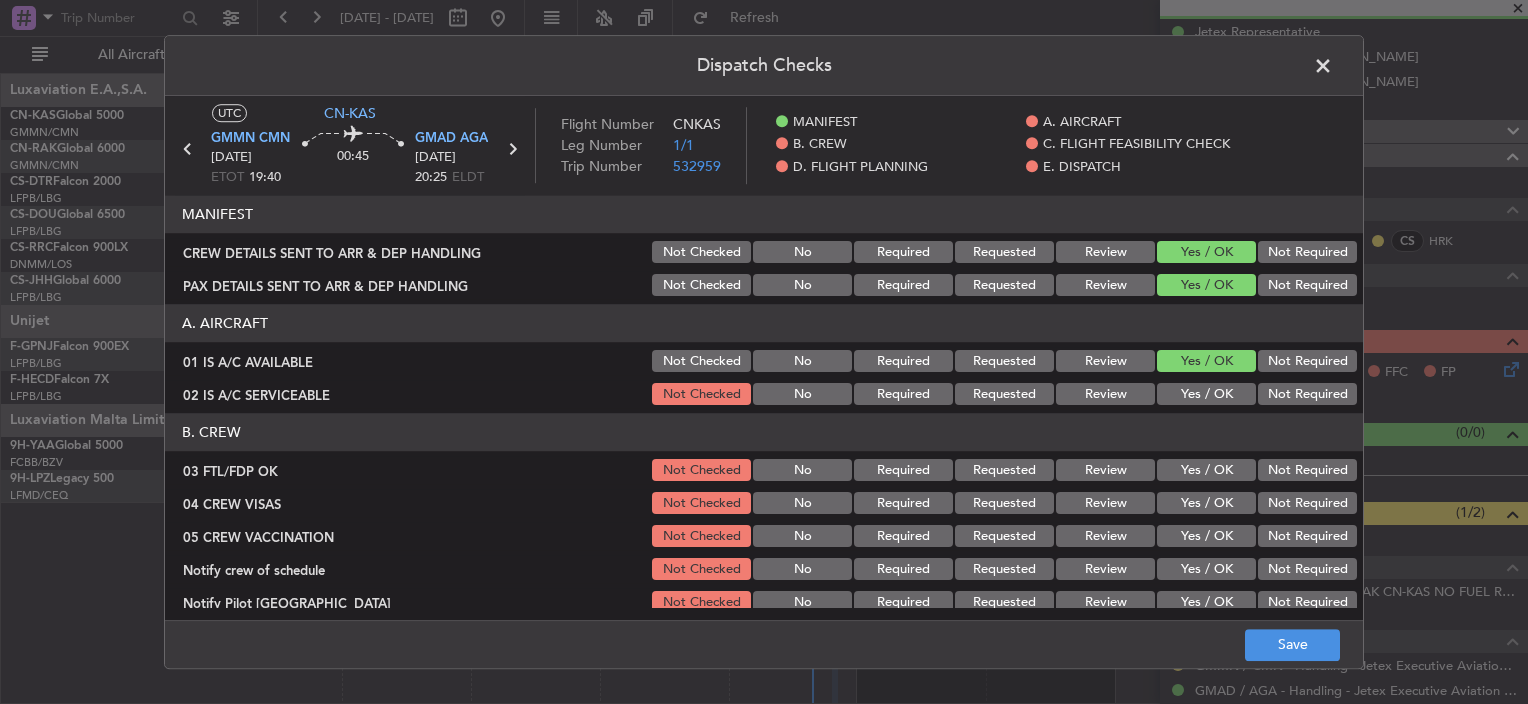 click on "Yes / OK" 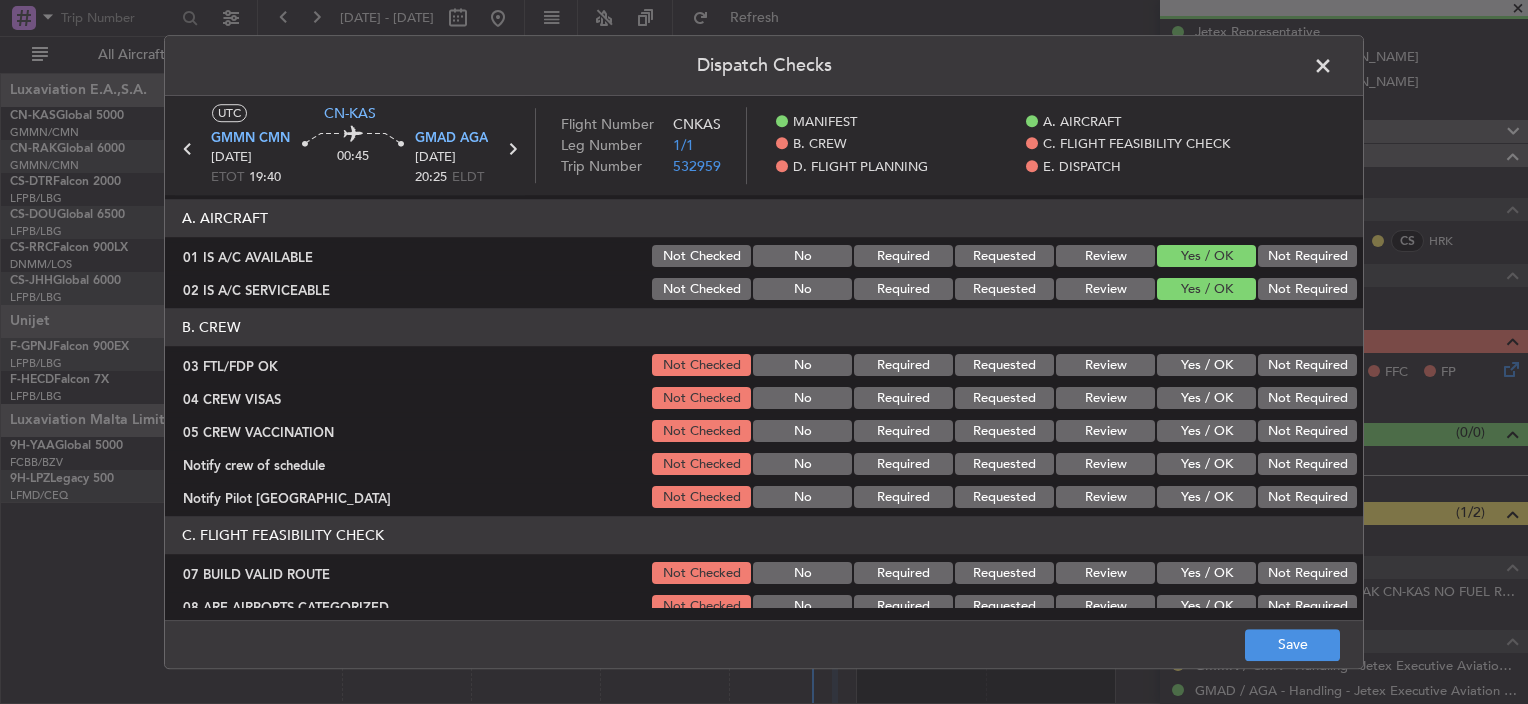 scroll, scrollTop: 200, scrollLeft: 0, axis: vertical 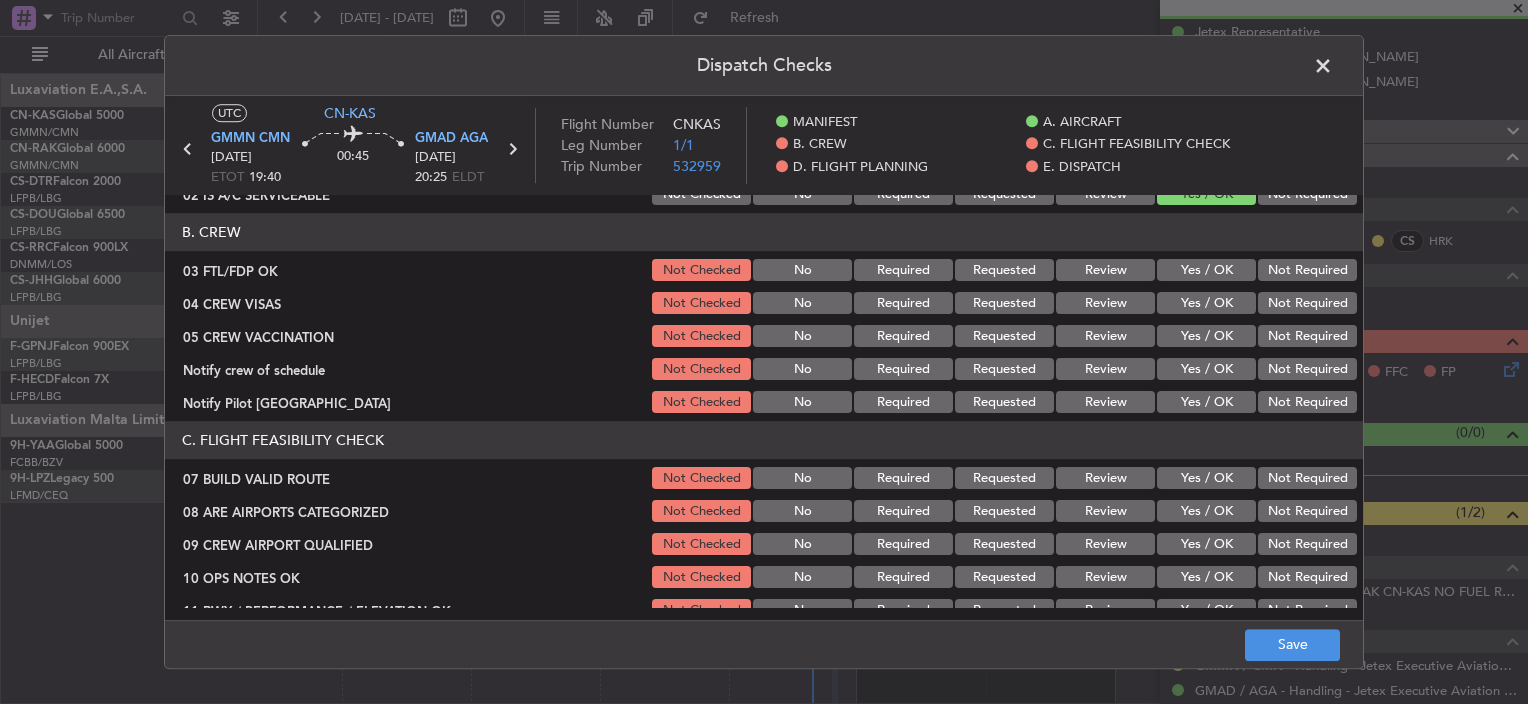 click on "Yes / OK" 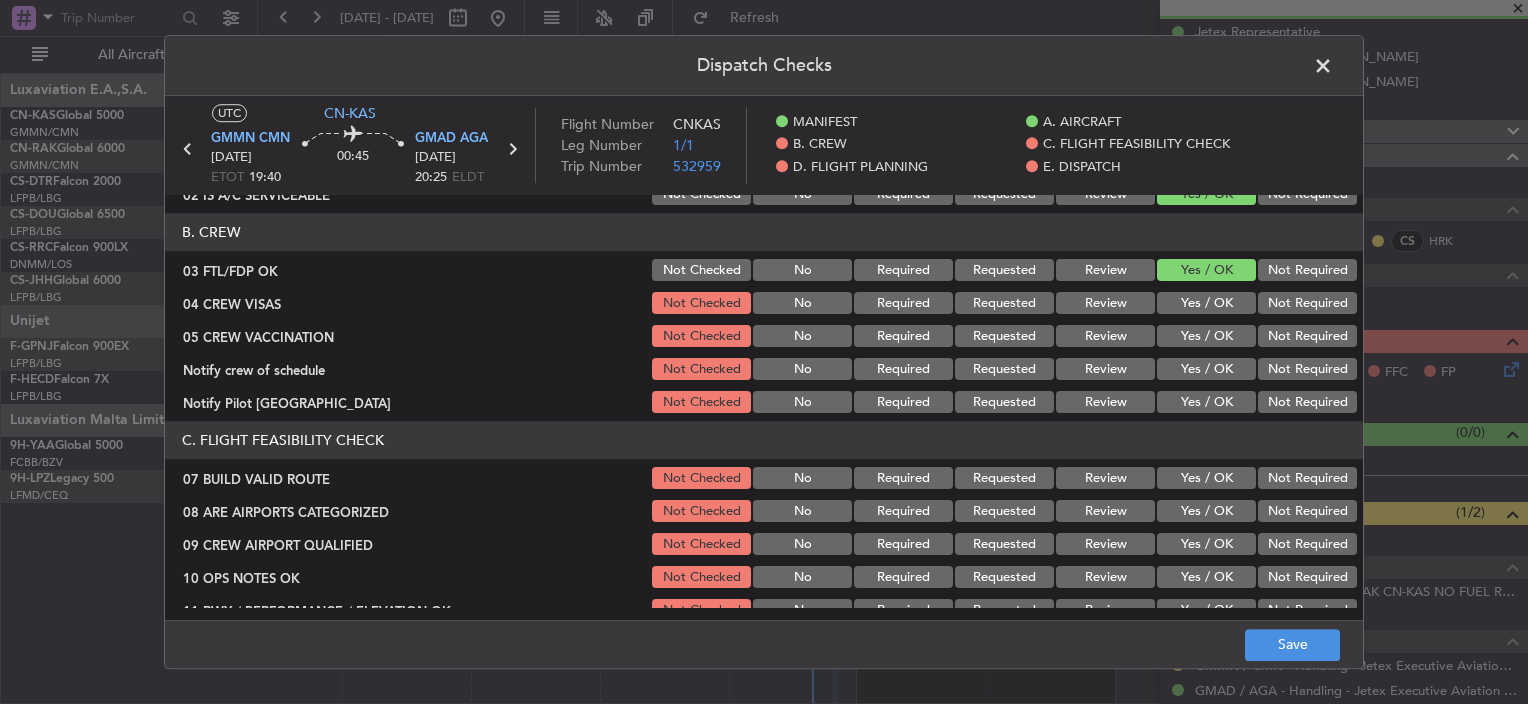 click on "Yes / OK" 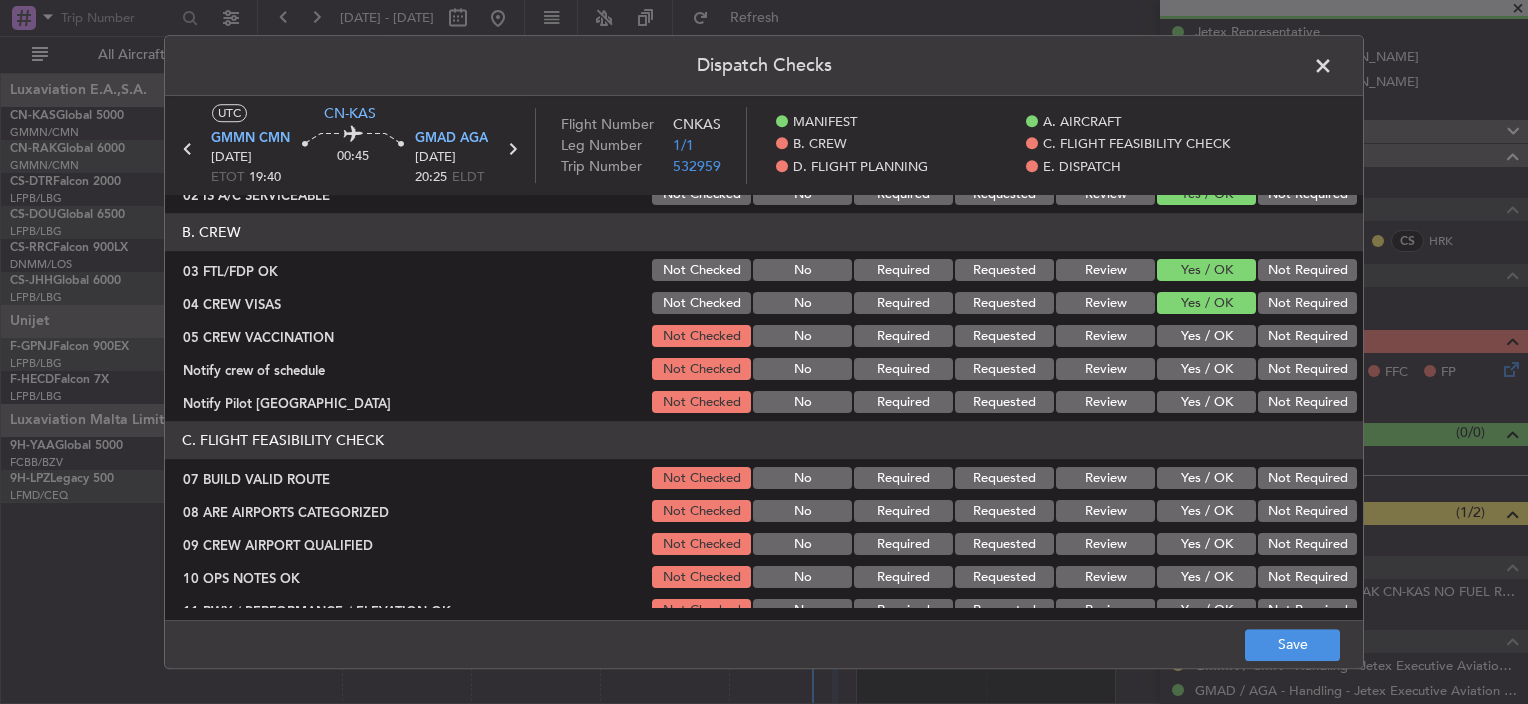 click on "B. CREW   03 FTL/FDP OK  Not Checked No Required Requested Review Yes / OK Not Required  04 CREW VISAS  Not Checked No Required Requested Review Yes / OK Not Required  05 CREW VACCINATION  Not Checked No Required Requested Review Yes / OK Not Required  Notify crew of schedule  Not Checked No Required Requested Review Yes / OK Not Required  Notify Pilot CATB Airport  Not Checked No Required Requested Review Yes / OK Not Required" 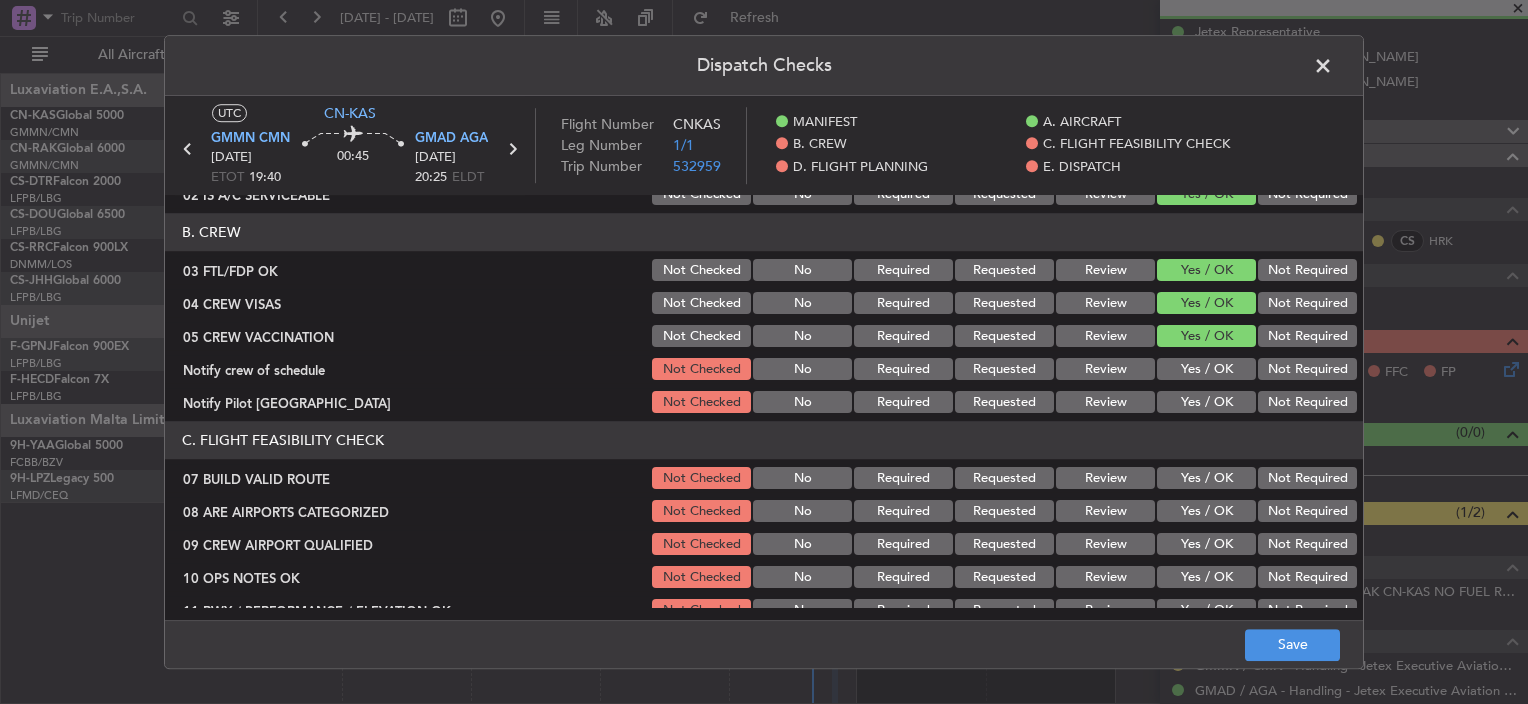 click on "Yes / OK" 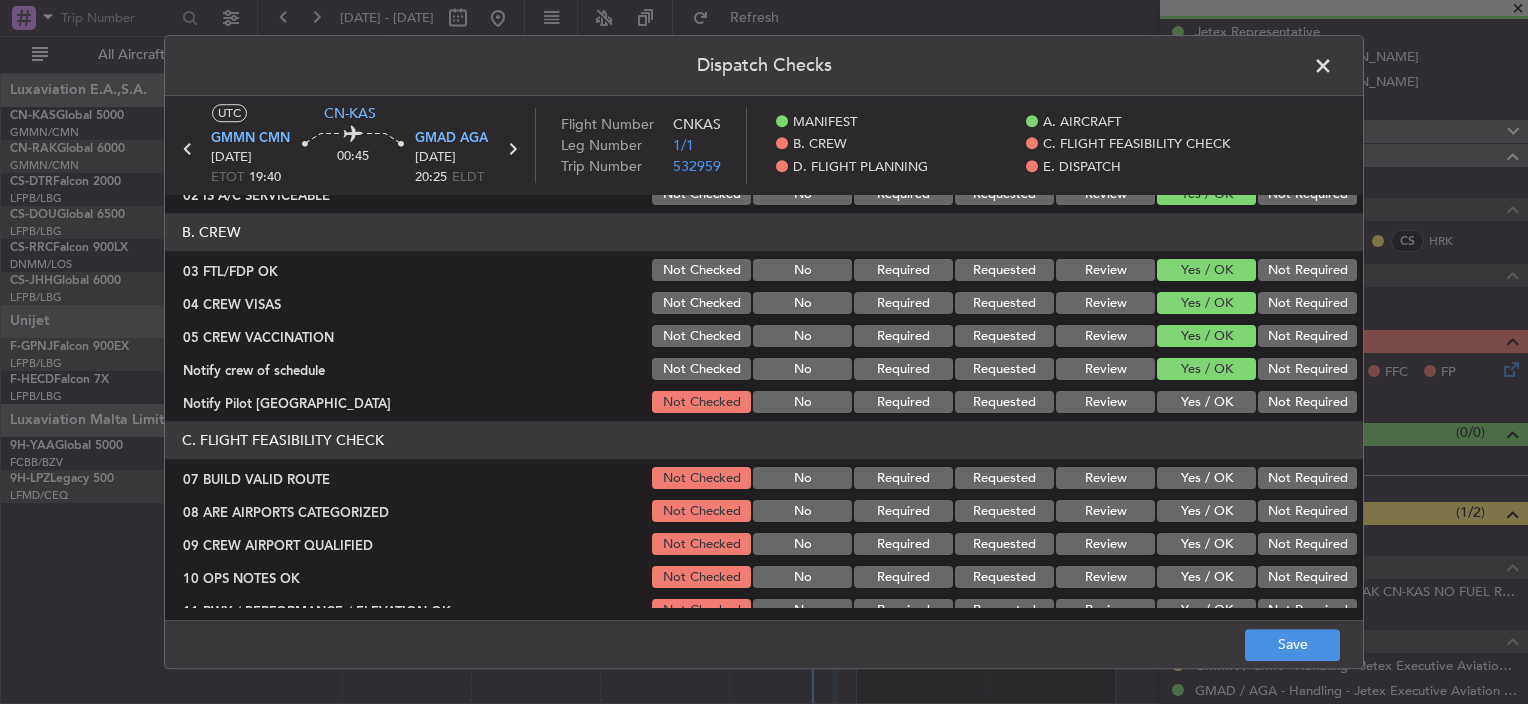click on "Yes / OK" 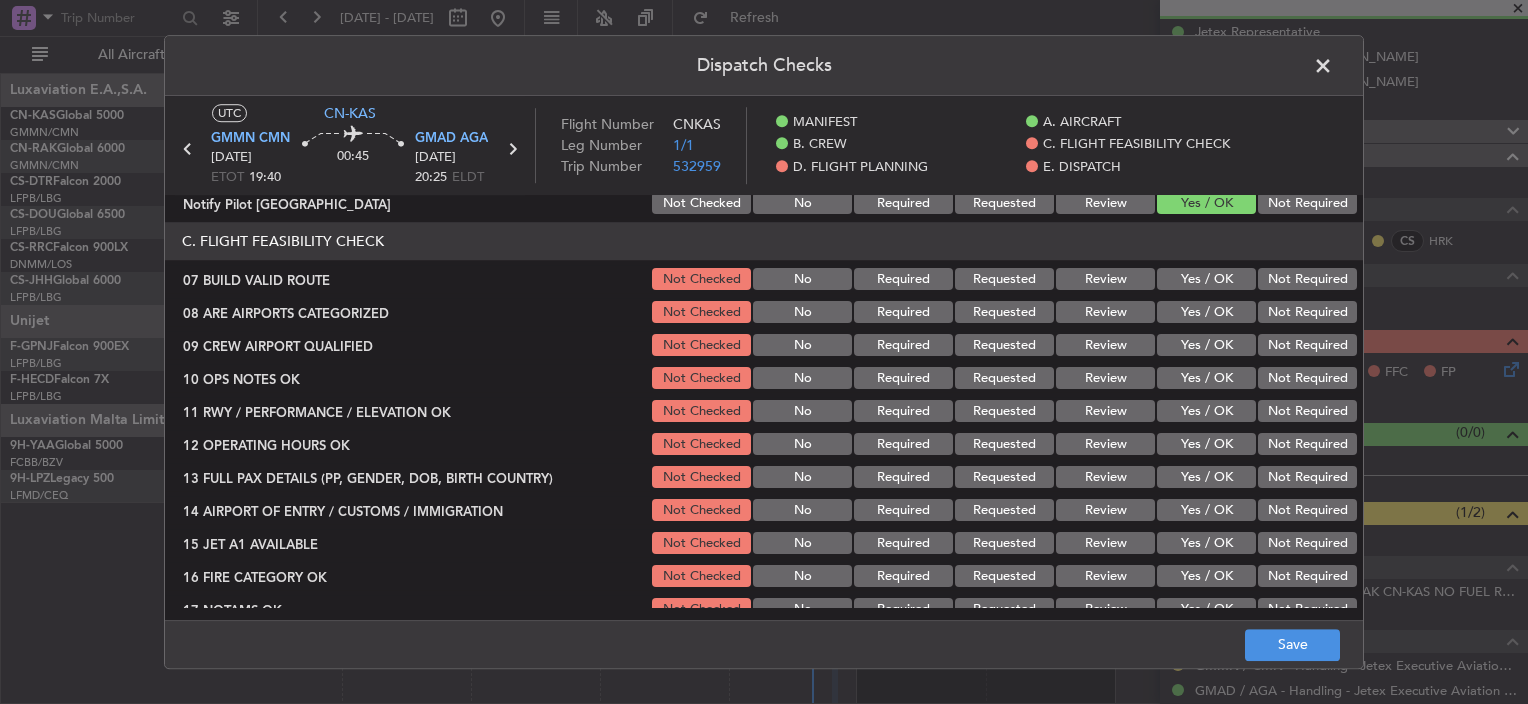 scroll, scrollTop: 400, scrollLeft: 0, axis: vertical 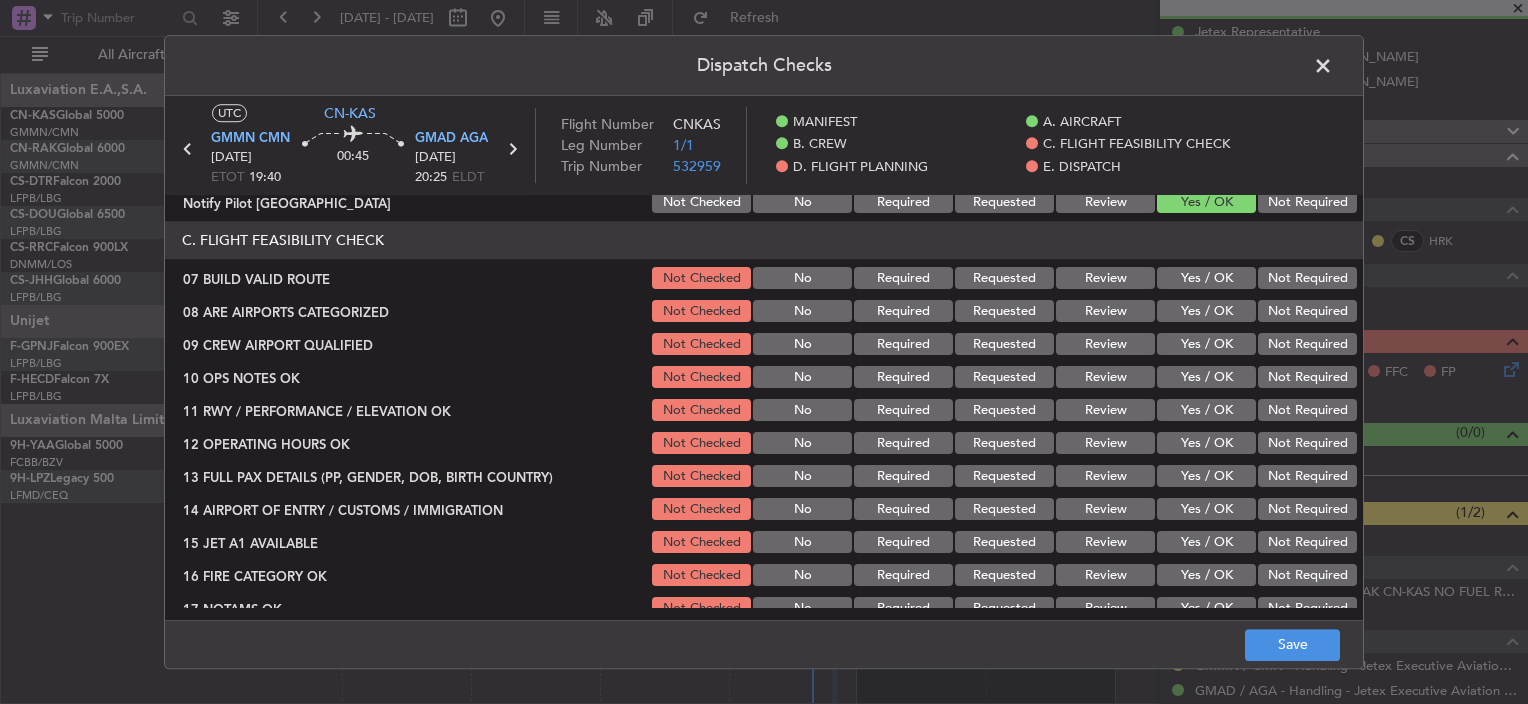 drag, startPoint x: 1190, startPoint y: 280, endPoint x: 1189, endPoint y: 311, distance: 31.016125 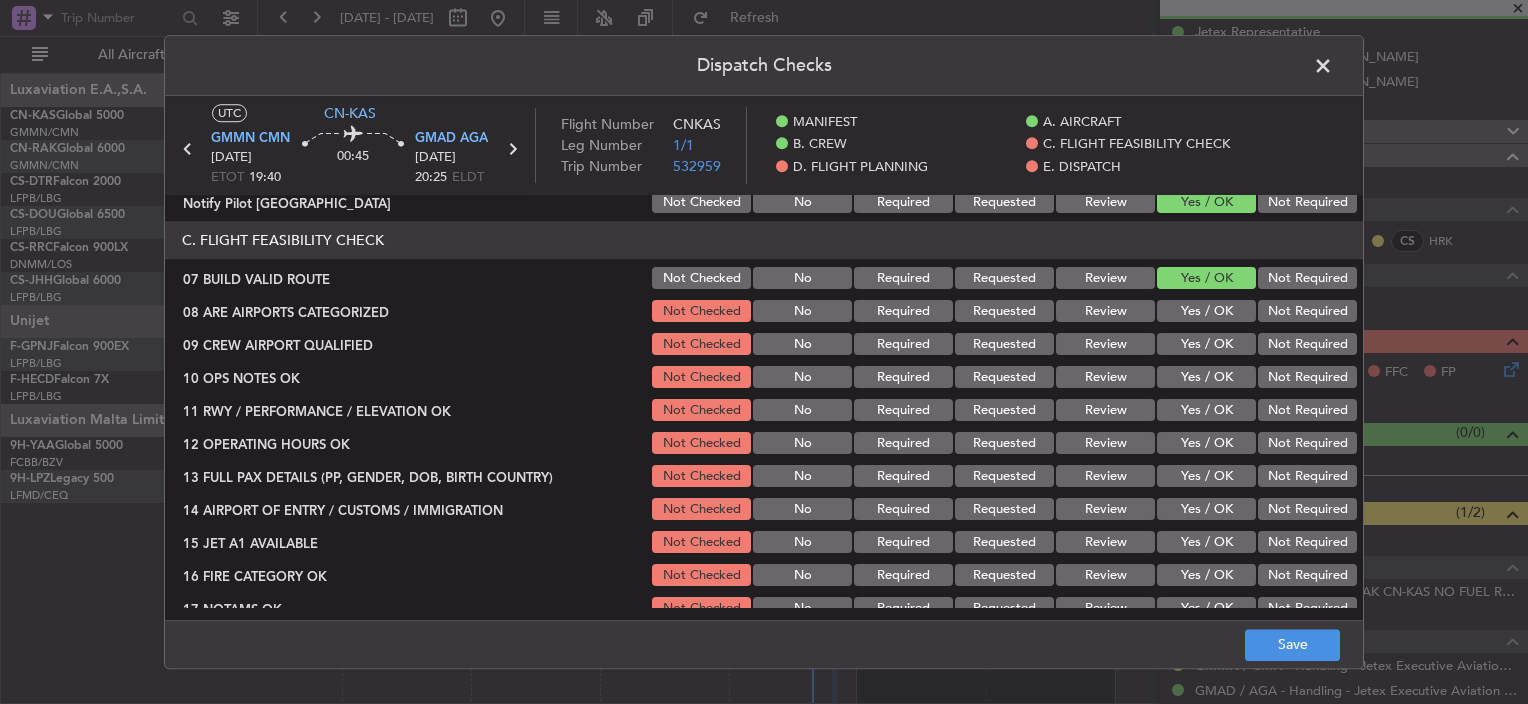 click on "Yes / OK" 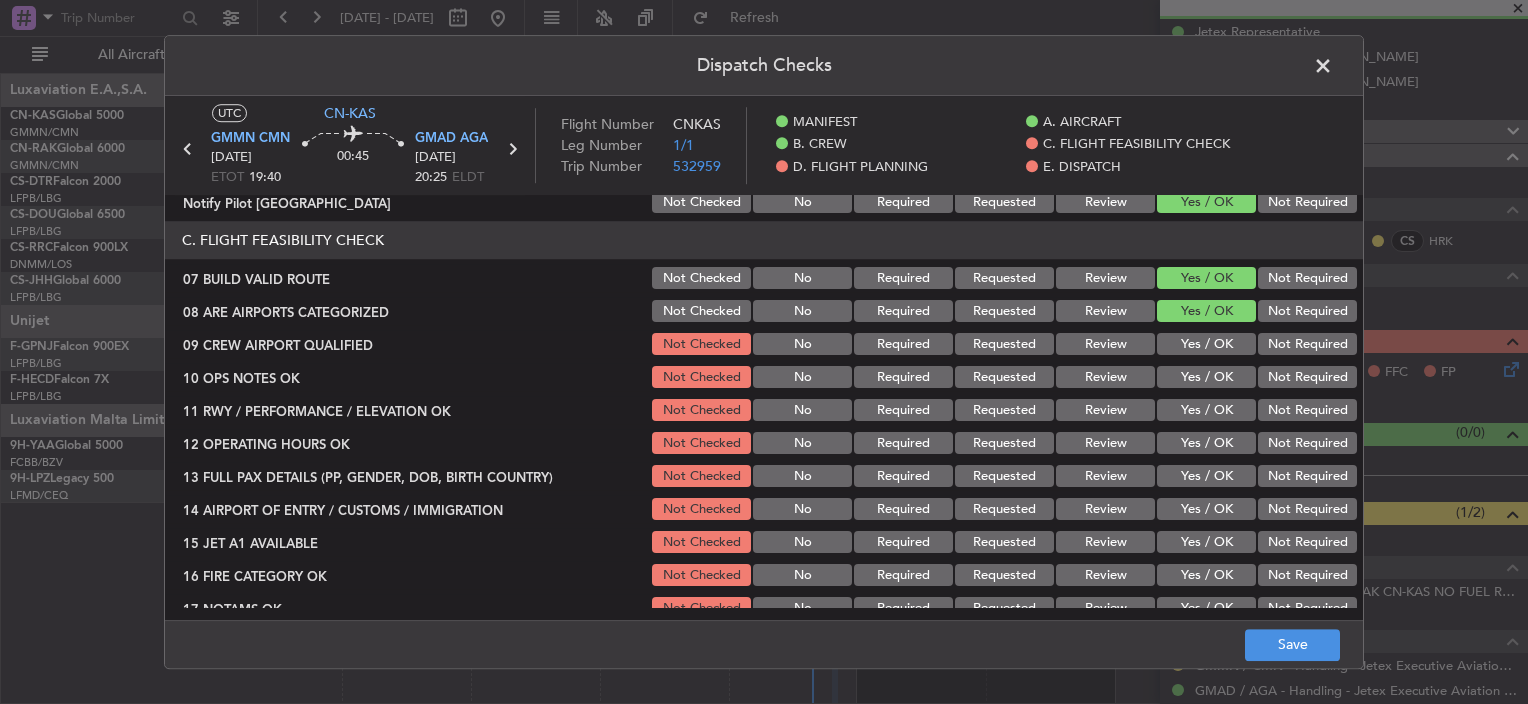 click on "Yes / OK" 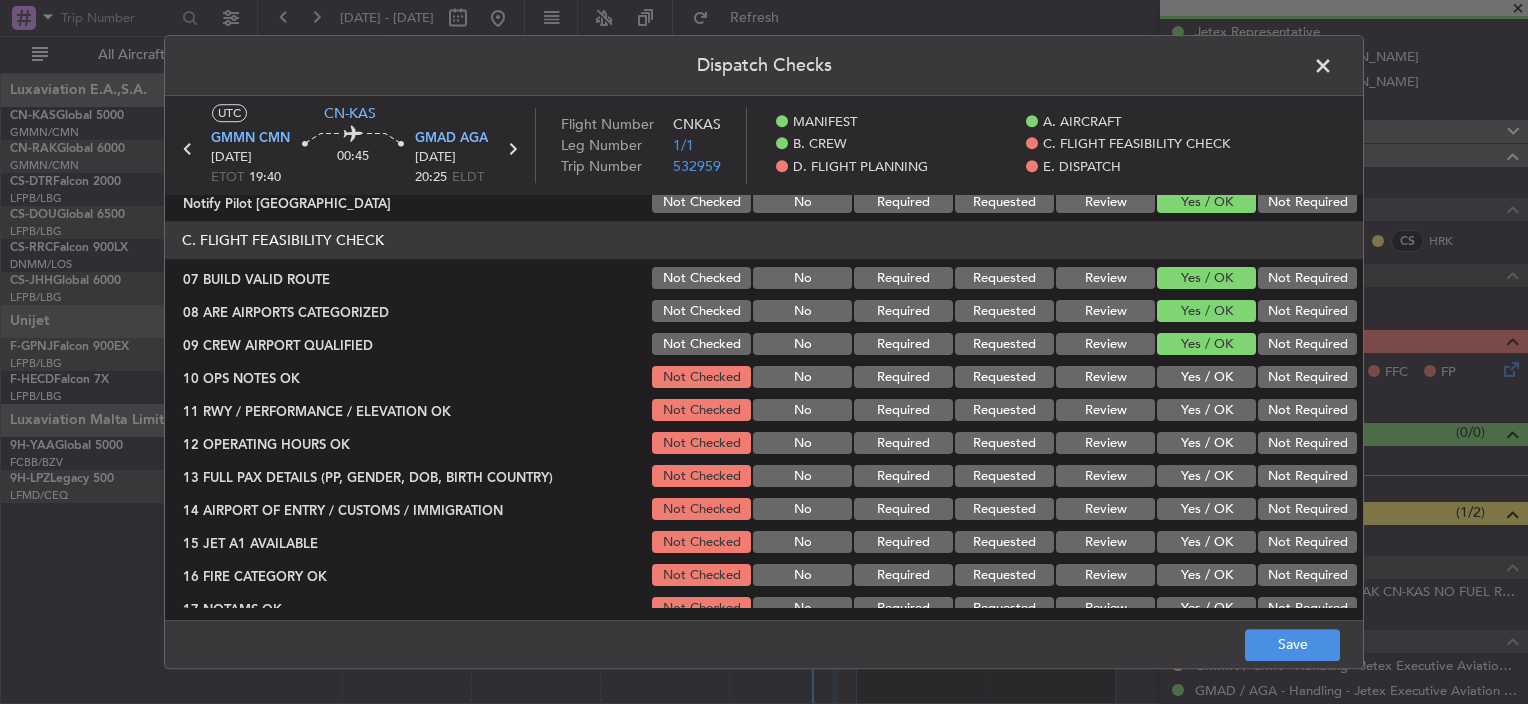 click on "C. FLIGHT FEASIBILITY CHECK   07 BUILD VALID ROUTE  Not Checked No Required Requested Review Yes / OK Not Required  08 ARE AIRPORTS CATEGORIZED  Not Checked No Required Requested Review Yes / OK Not Required  09 CREW AIRPORT QUALIFIED  Not Checked No Required Requested Review Yes / OK Not Required  10 OPS NOTES OK  Not Checked No Required Requested Review Yes / OK Not Required  11 RWY / PERFORMANCE / ELEVATION OK  Not Checked No Required Requested Review Yes / OK Not Required  12 OPERATING HOURS OK  Not Checked No Required Requested Review Yes / OK Not Required  13 FULL PAX DETAILS (PP, GENDER, DOB, BIRTH COUNTRY)  Not Checked No Required Requested Review Yes / OK Not Required  14 AIRPORT OF ENTRY / CUSTOMS / IMMIGRATION  Not Checked No Required Requested Review Yes / OK Not Required  15 JET A1 AVAILABLE  Not Checked No Required Requested Review Yes / OK Not Required  16 FIRE CATEGORY OK  Not Checked No Required Requested Review Yes / OK Not Required  17 NOTAMS OK  Not Checked No Required Requested Review No" 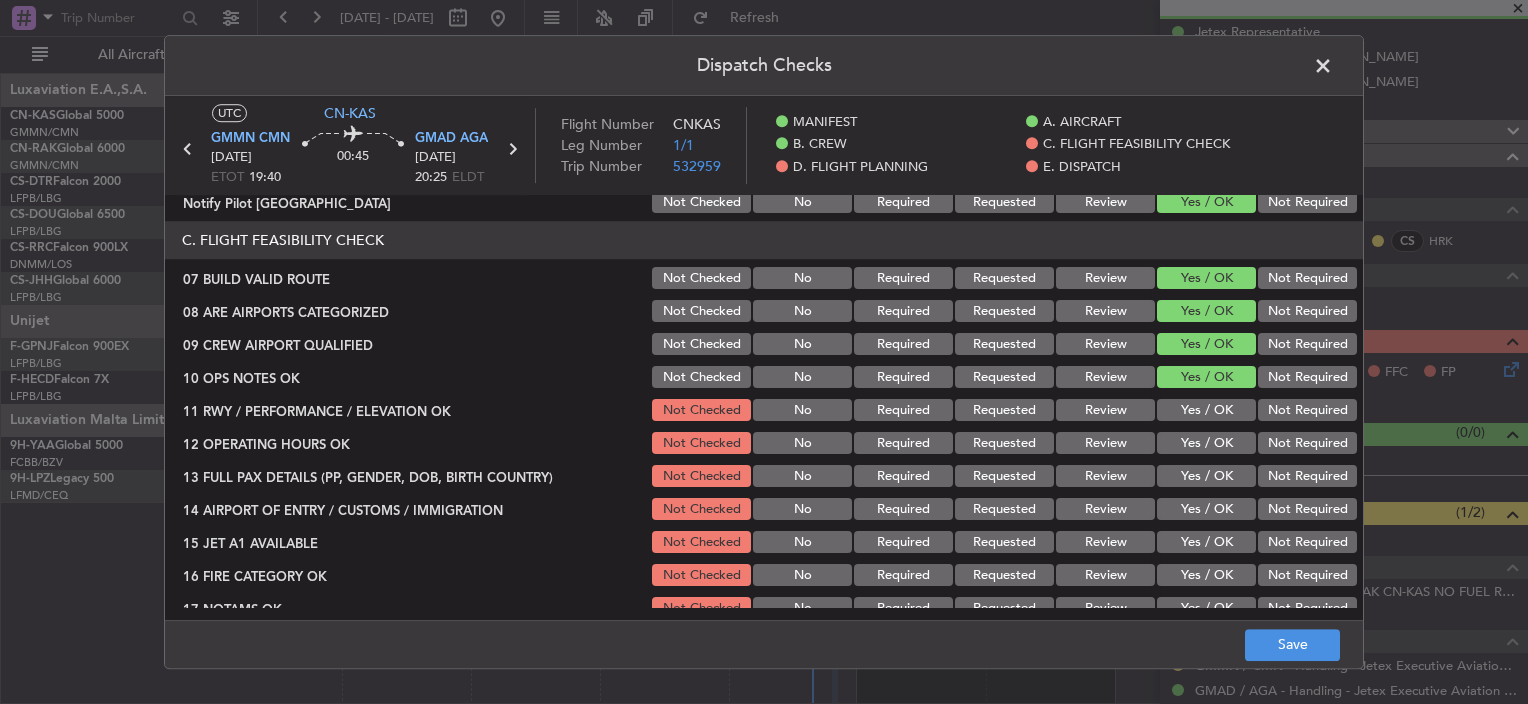 click on "Yes / OK" 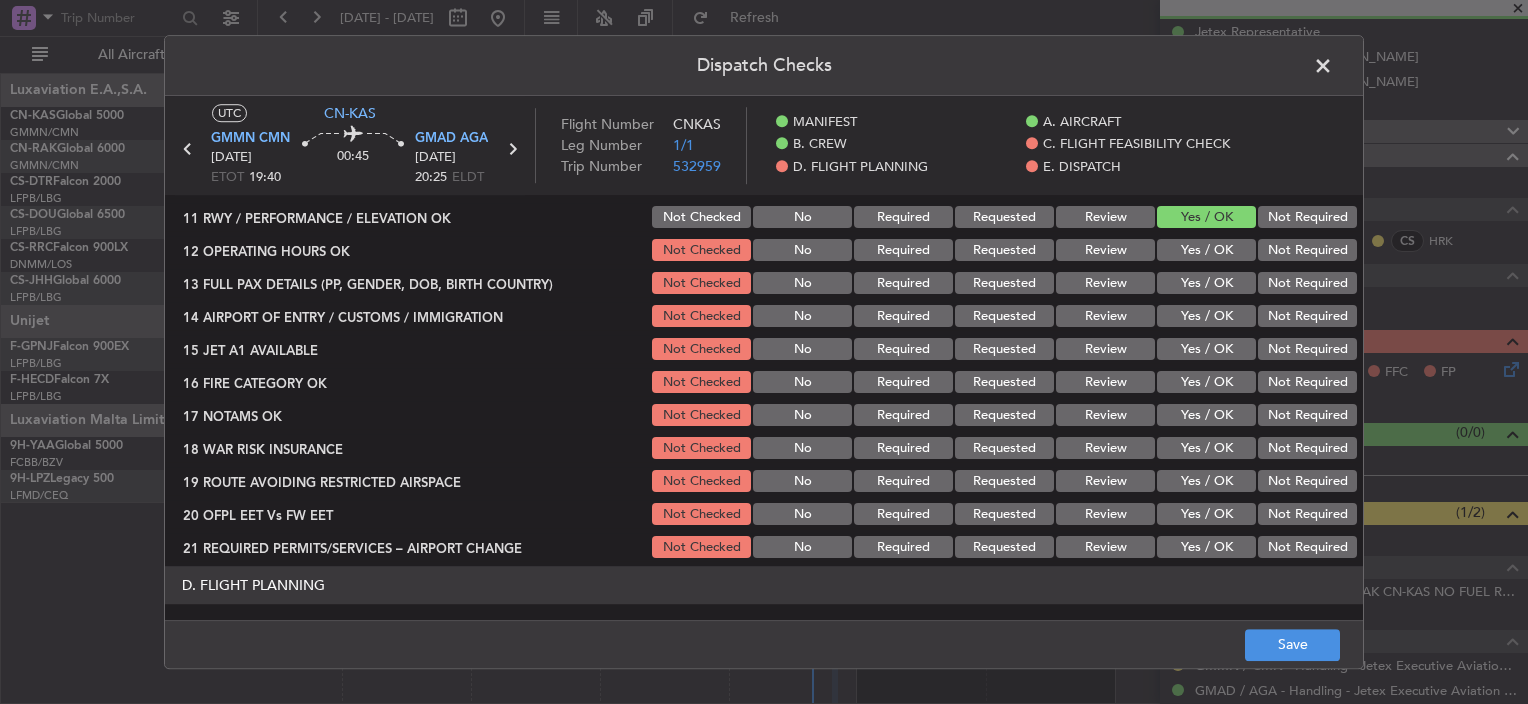 scroll, scrollTop: 600, scrollLeft: 0, axis: vertical 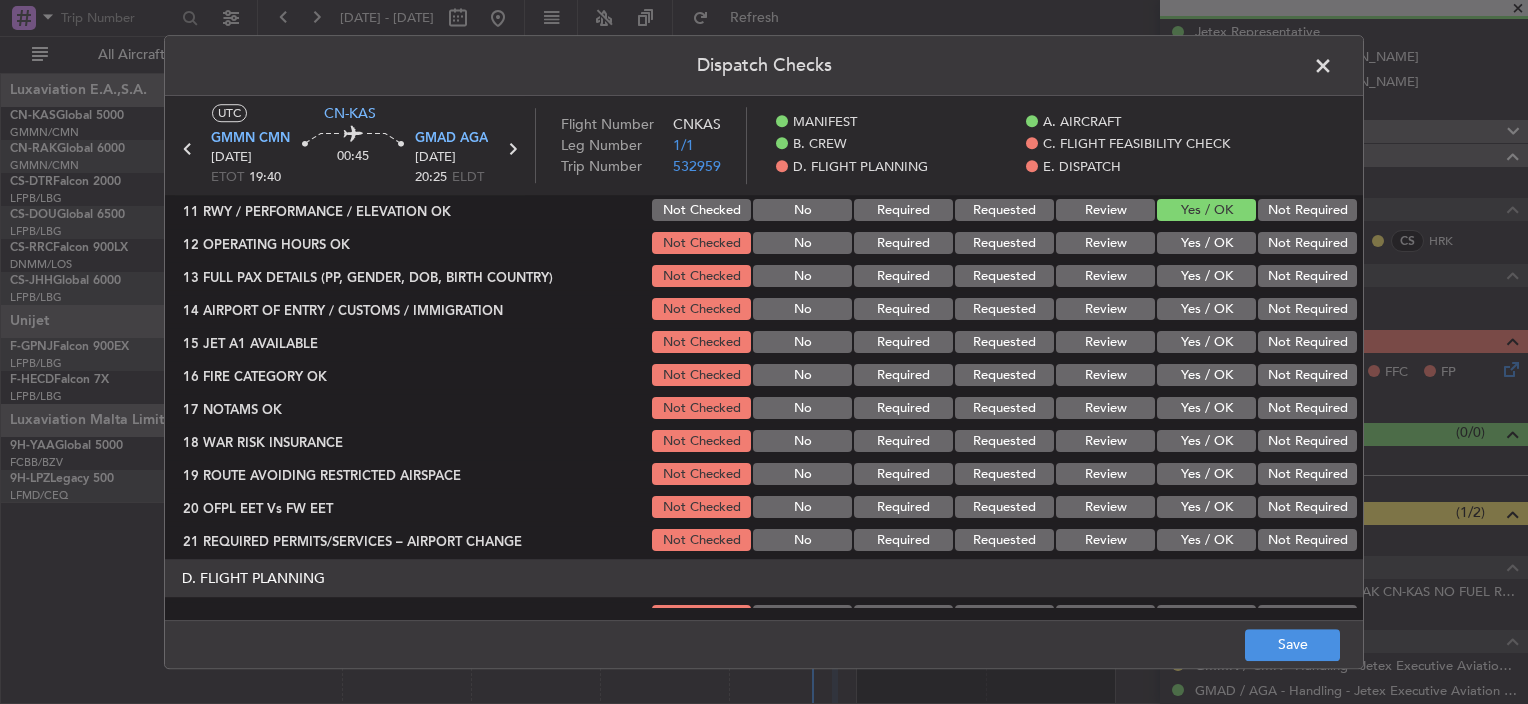 drag, startPoint x: 1201, startPoint y: 244, endPoint x: 1192, endPoint y: 270, distance: 27.513634 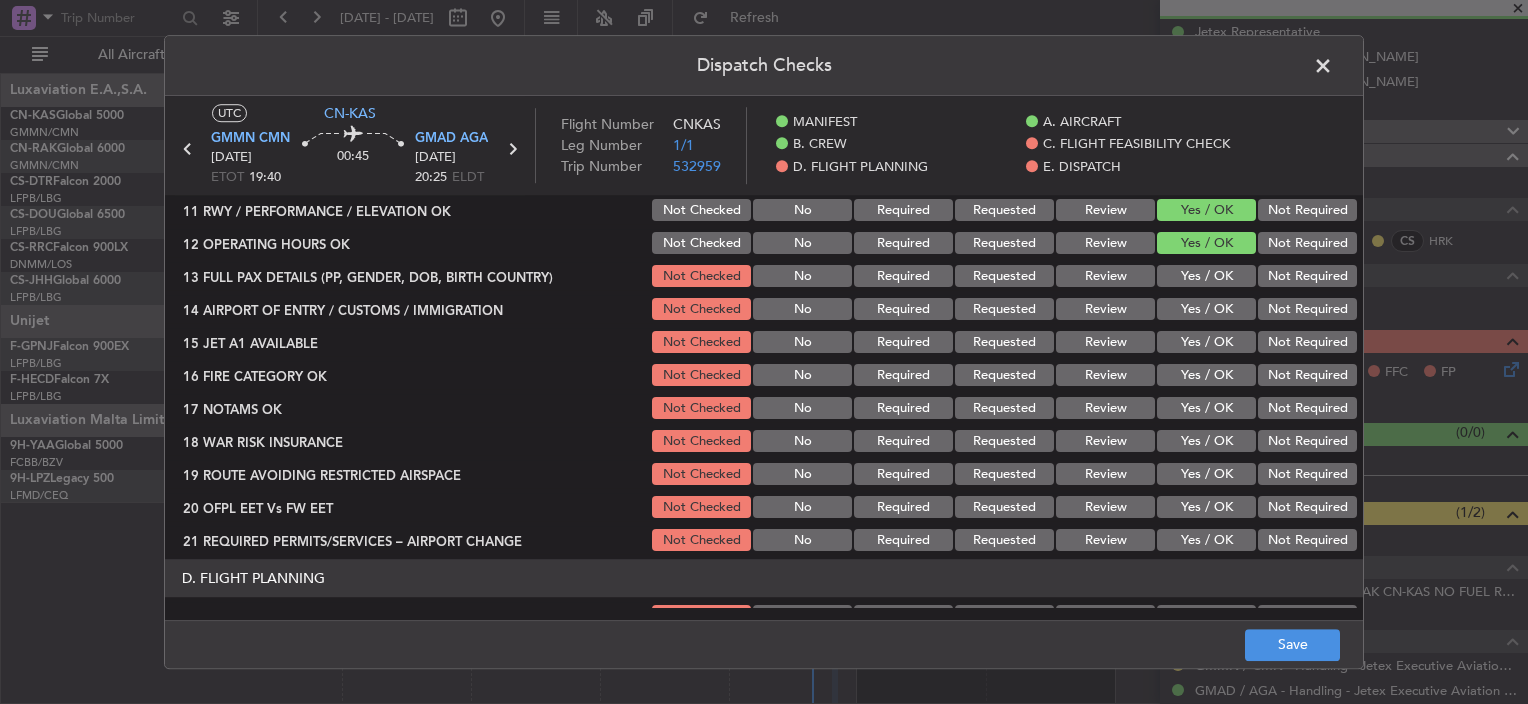 click on "Yes / OK" 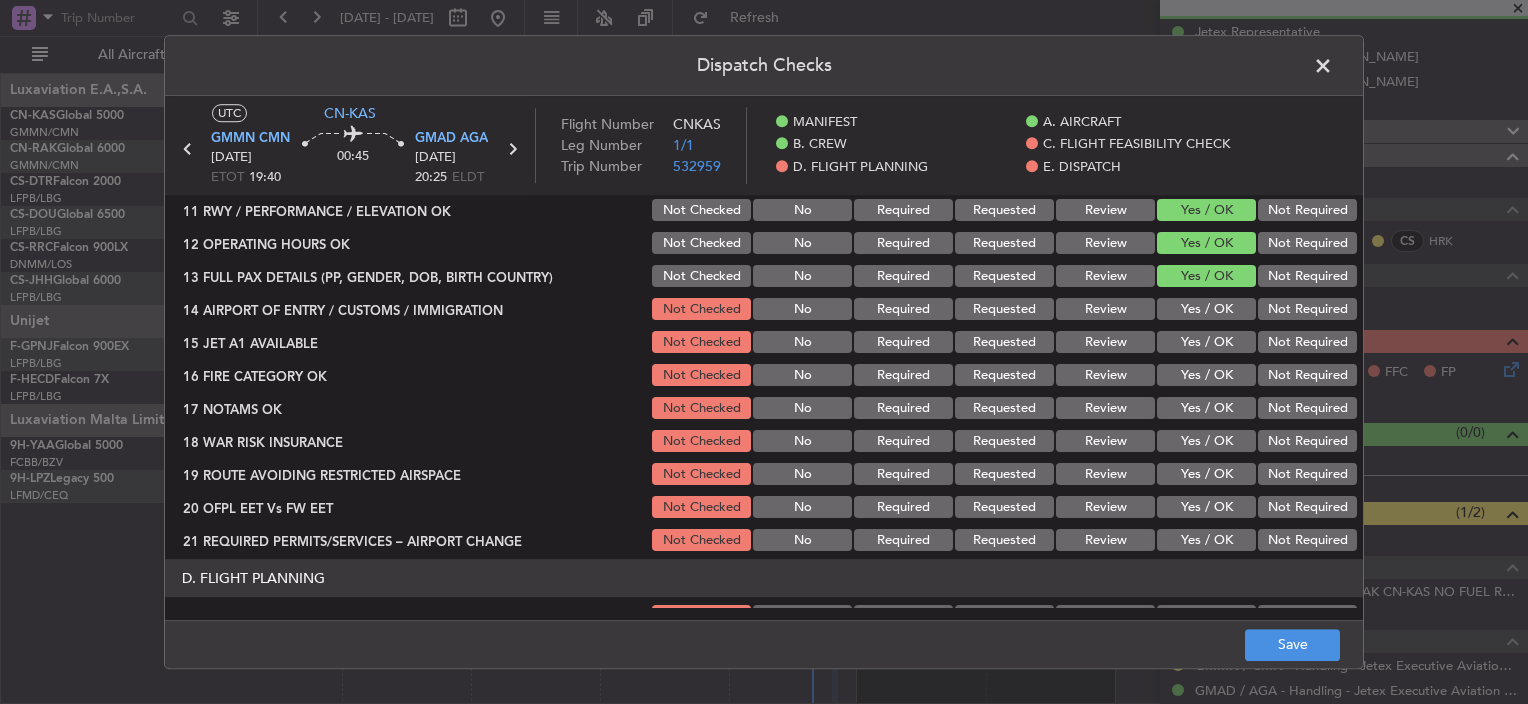 click on "Yes / OK" 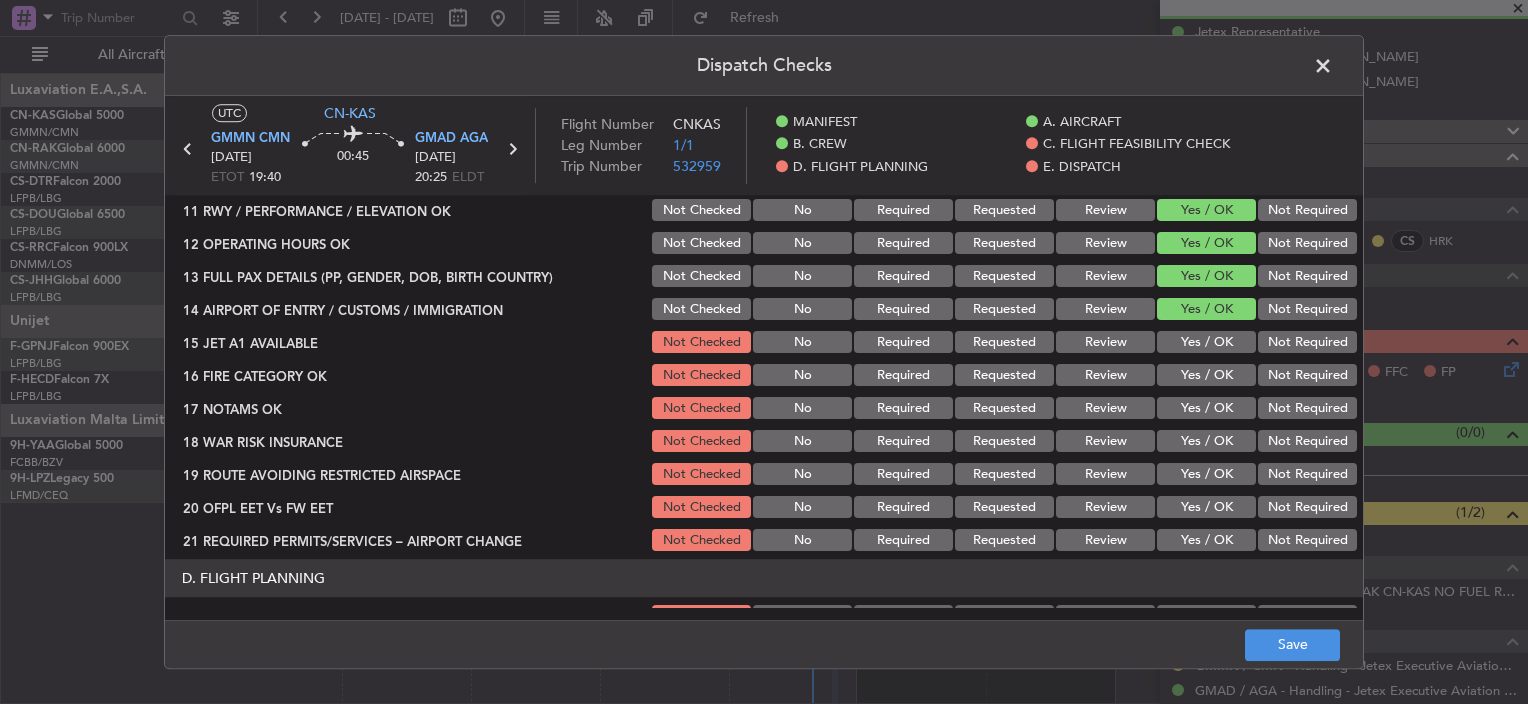 click on "C. FLIGHT FEASIBILITY CHECK   07 BUILD VALID ROUTE  Not Checked No Required Requested Review Yes / OK Not Required  08 ARE AIRPORTS CATEGORIZED  Not Checked No Required Requested Review Yes / OK Not Required  09 CREW AIRPORT QUALIFIED  Not Checked No Required Requested Review Yes / OK Not Required  10 OPS NOTES OK  Not Checked No Required Requested Review Yes / OK Not Required  11 RWY / PERFORMANCE / ELEVATION OK  Not Checked No Required Requested Review Yes / OK Not Required  12 OPERATING HOURS OK  Not Checked No Required Requested Review Yes / OK Not Required  13 FULL PAX DETAILS (PP, GENDER, DOB, BIRTH COUNTRY)  Not Checked No Required Requested Review Yes / OK Not Required  14 AIRPORT OF ENTRY / CUSTOMS / IMMIGRATION  Not Checked No Required Requested Review Yes / OK Not Required  15 JET A1 AVAILABLE  Not Checked No Required Requested Review Yes / OK Not Required  16 FIRE CATEGORY OK  Not Checked No Required Requested Review Yes / OK Not Required  17 NOTAMS OK  Not Checked No Required Requested Review No" 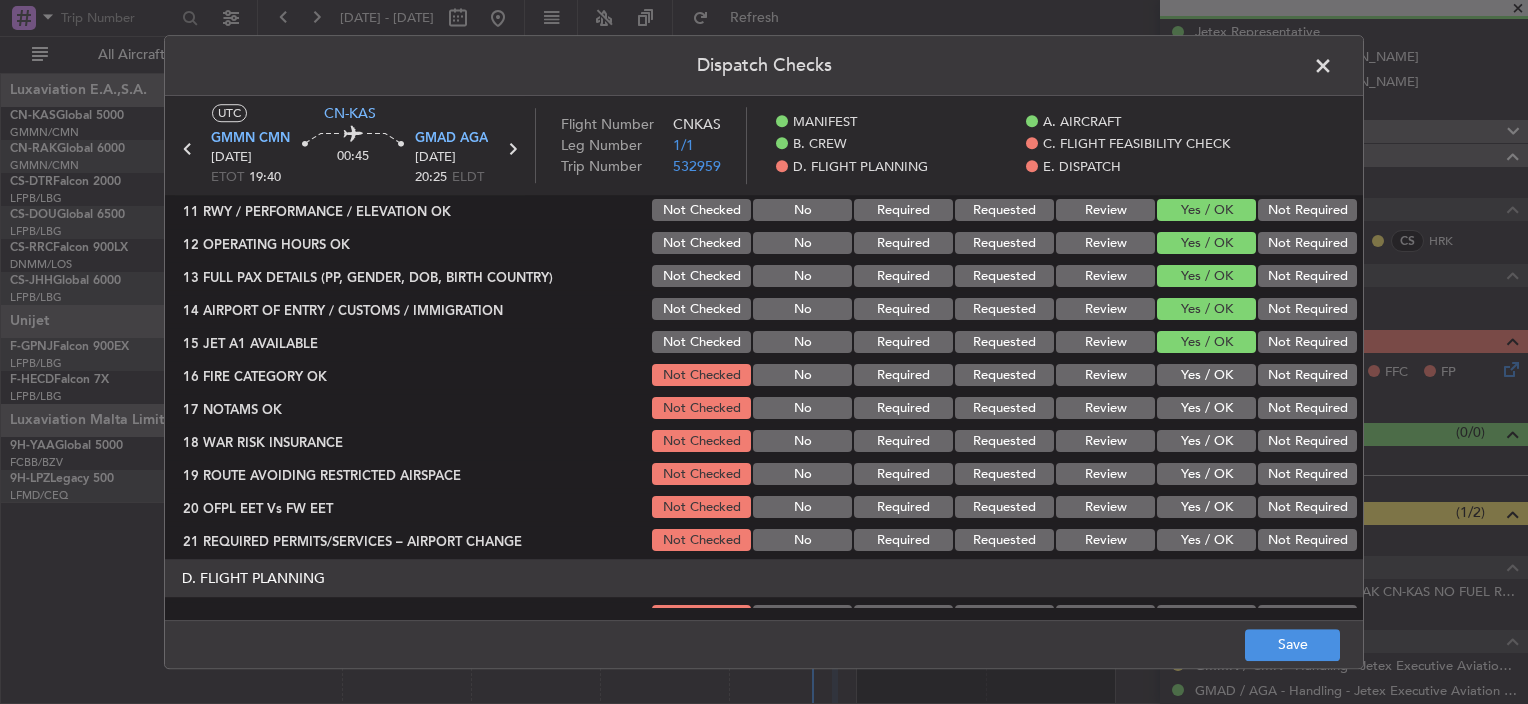 click on "Yes / OK" 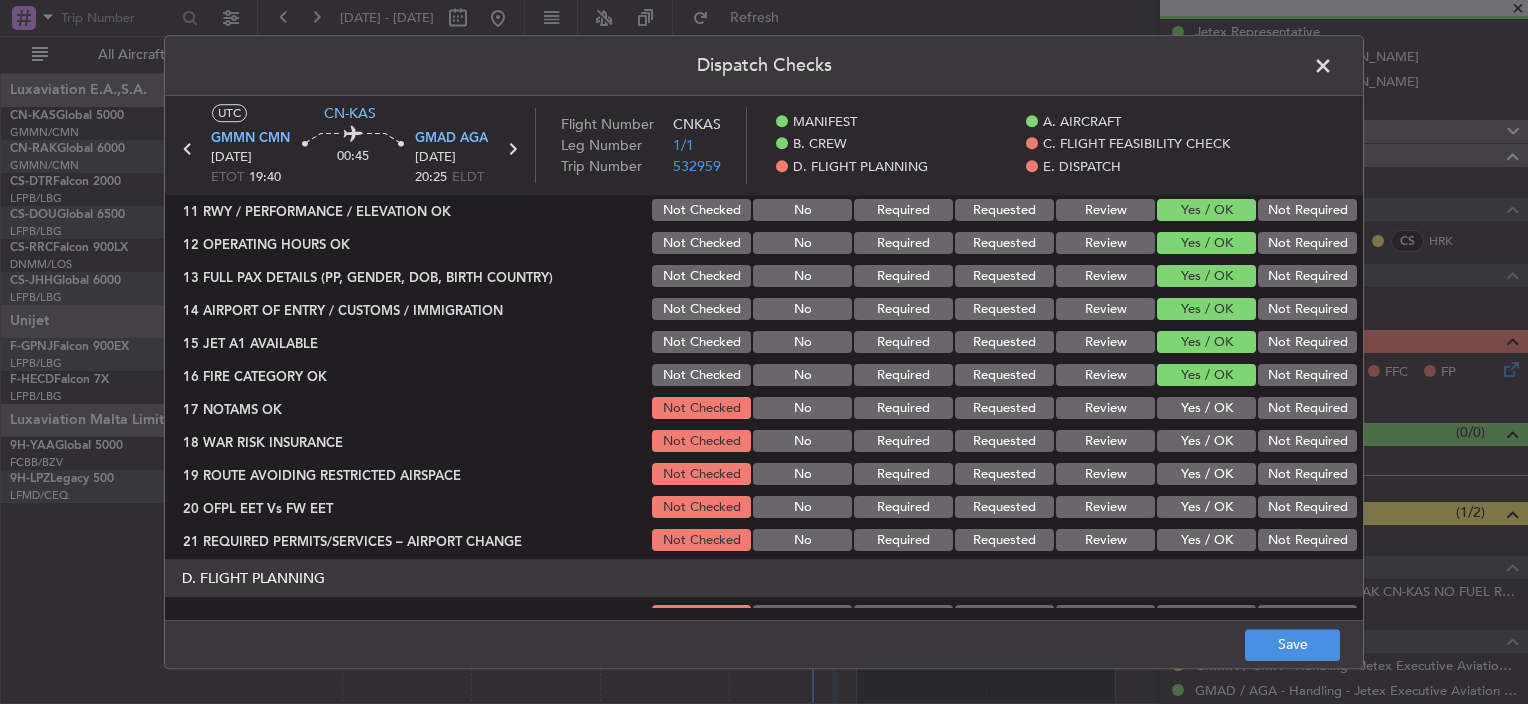 click on "Yes / OK" 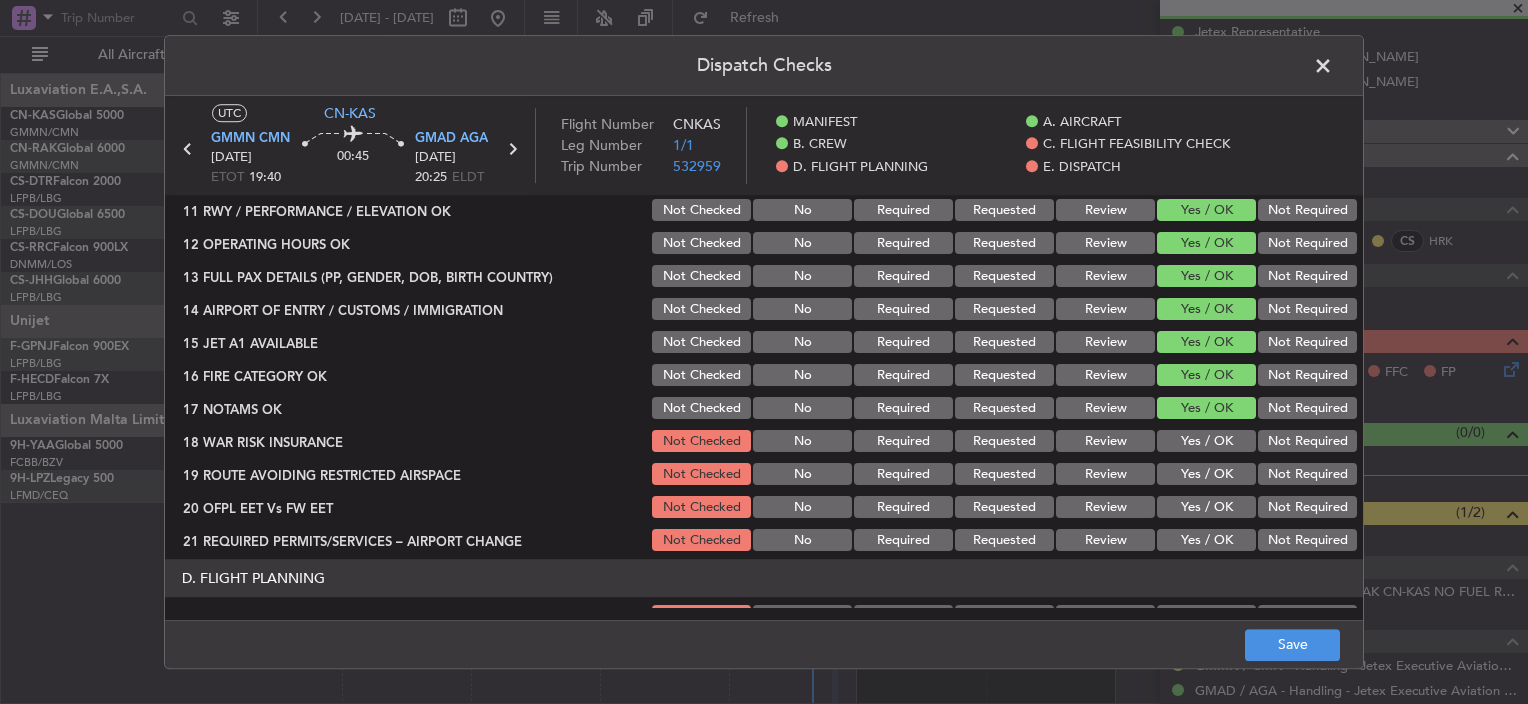 click on "Yes / OK" 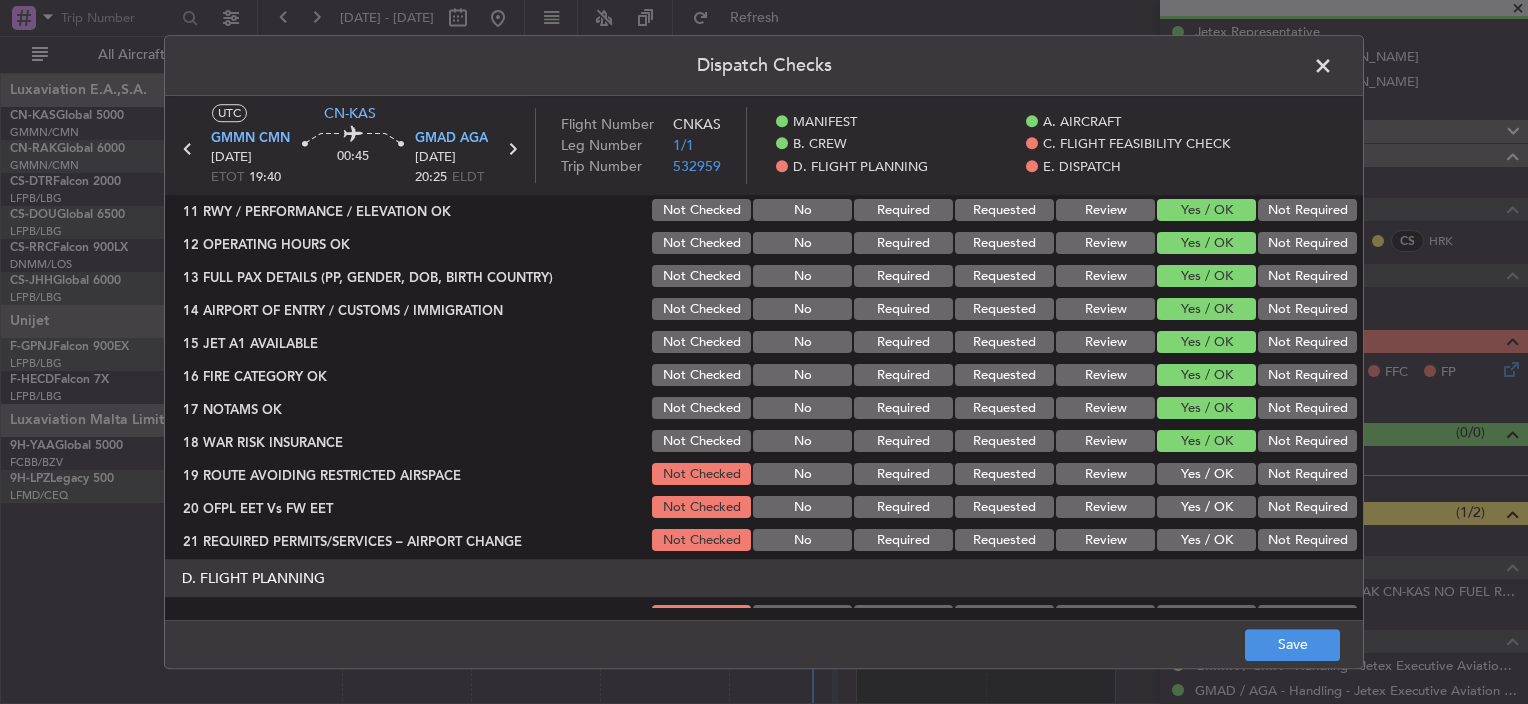 click on "C. FLIGHT FEASIBILITY CHECK   07 BUILD VALID ROUTE  Not Checked No Required Requested Review Yes / OK Not Required  08 ARE AIRPORTS CATEGORIZED  Not Checked No Required Requested Review Yes / OK Not Required  09 CREW AIRPORT QUALIFIED  Not Checked No Required Requested Review Yes / OK Not Required  10 OPS NOTES OK  Not Checked No Required Requested Review Yes / OK Not Required  11 RWY / PERFORMANCE / ELEVATION OK  Not Checked No Required Requested Review Yes / OK Not Required  12 OPERATING HOURS OK  Not Checked No Required Requested Review Yes / OK Not Required  13 FULL PAX DETAILS (PP, GENDER, DOB, BIRTH COUNTRY)  Not Checked No Required Requested Review Yes / OK Not Required  14 AIRPORT OF ENTRY / CUSTOMS / IMMIGRATION  Not Checked No Required Requested Review Yes / OK Not Required  15 JET A1 AVAILABLE  Not Checked No Required Requested Review Yes / OK Not Required  16 FIRE CATEGORY OK  Not Checked No Required Requested Review Yes / OK Not Required  17 NOTAMS OK  Not Checked No Required Requested Review No" 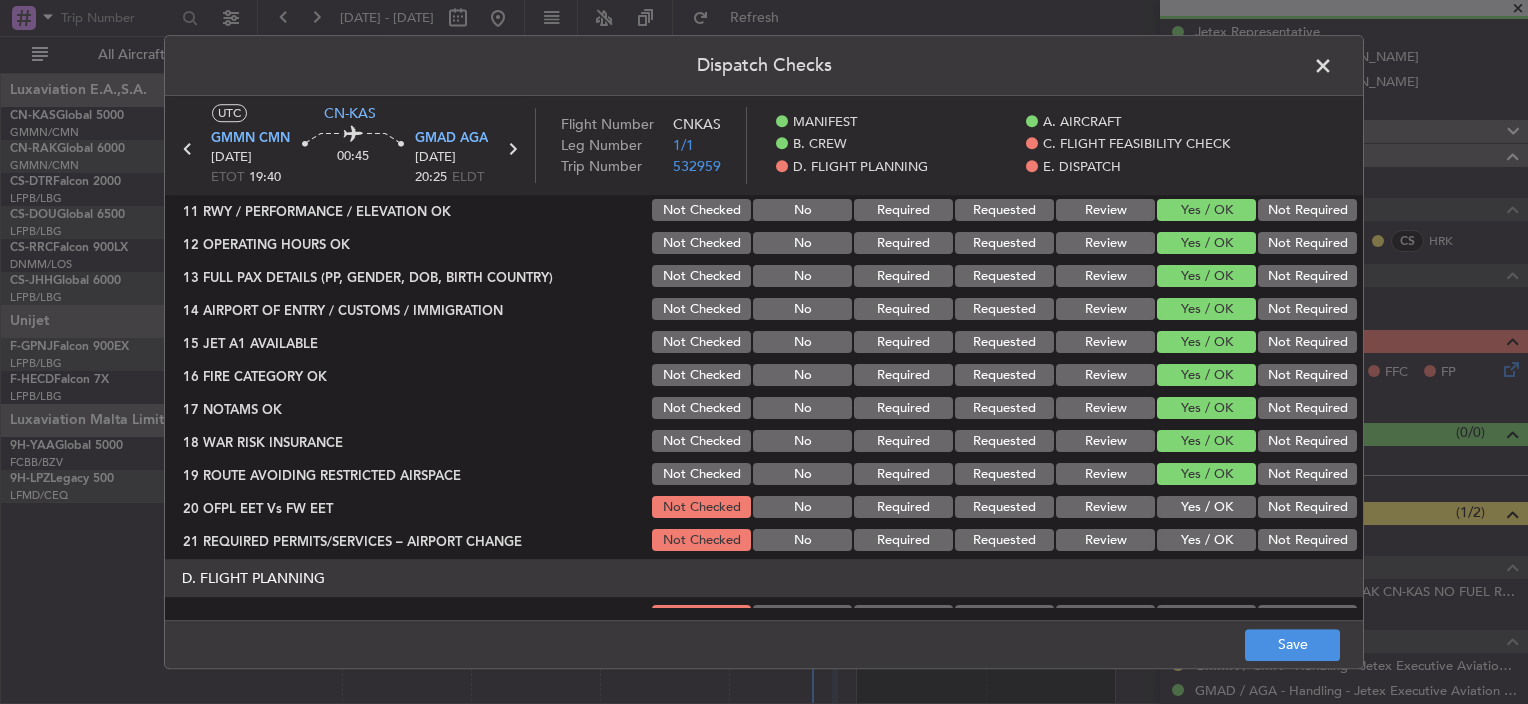 click on "Yes / OK" 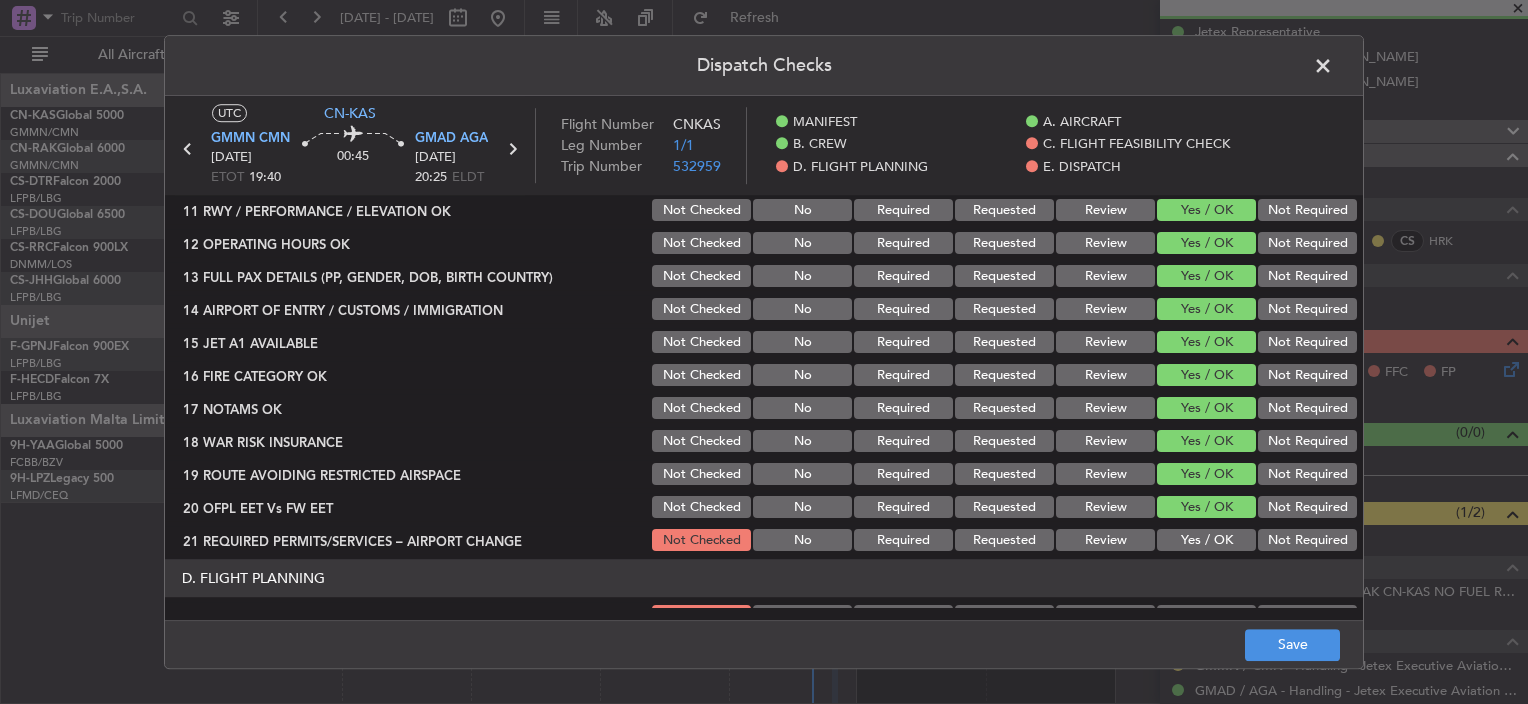 click on "Yes / OK" 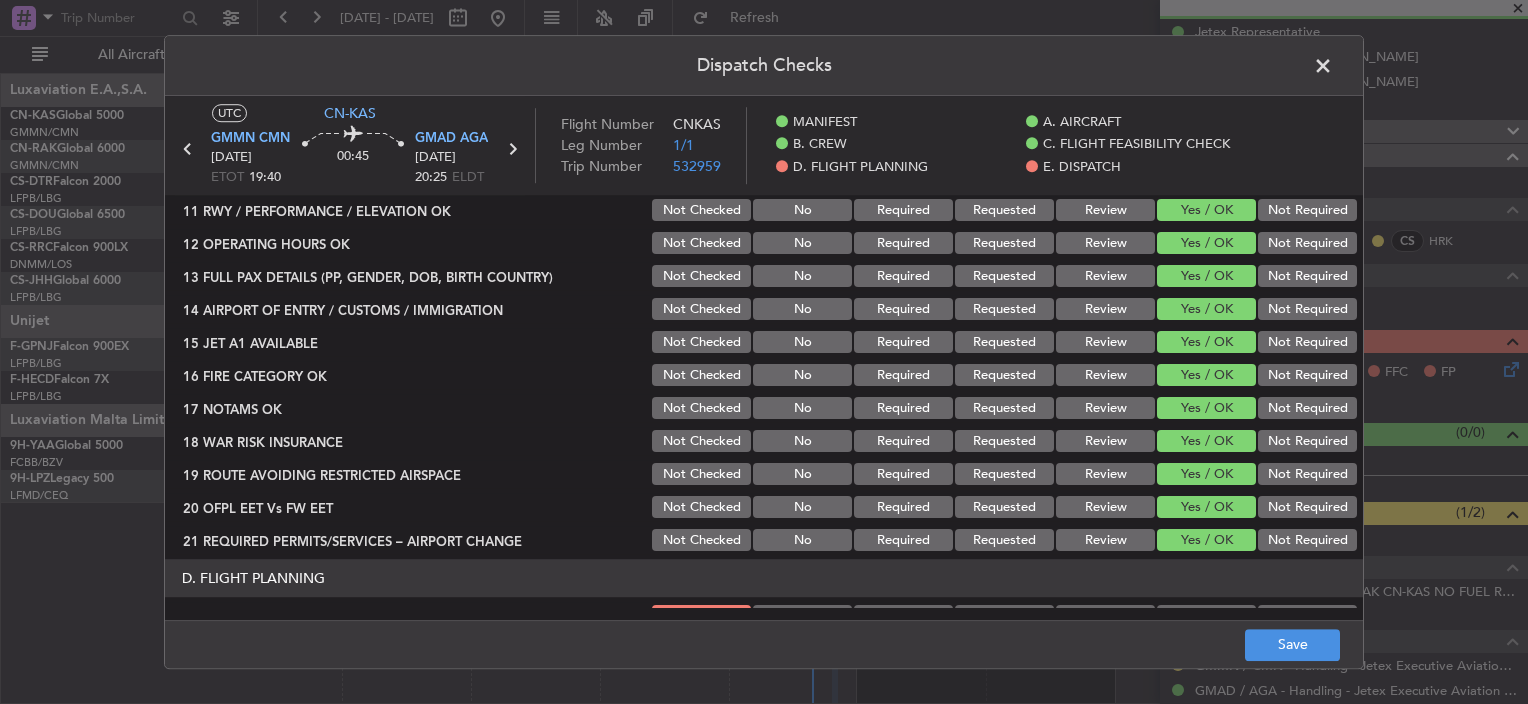click on "Yes / OK" 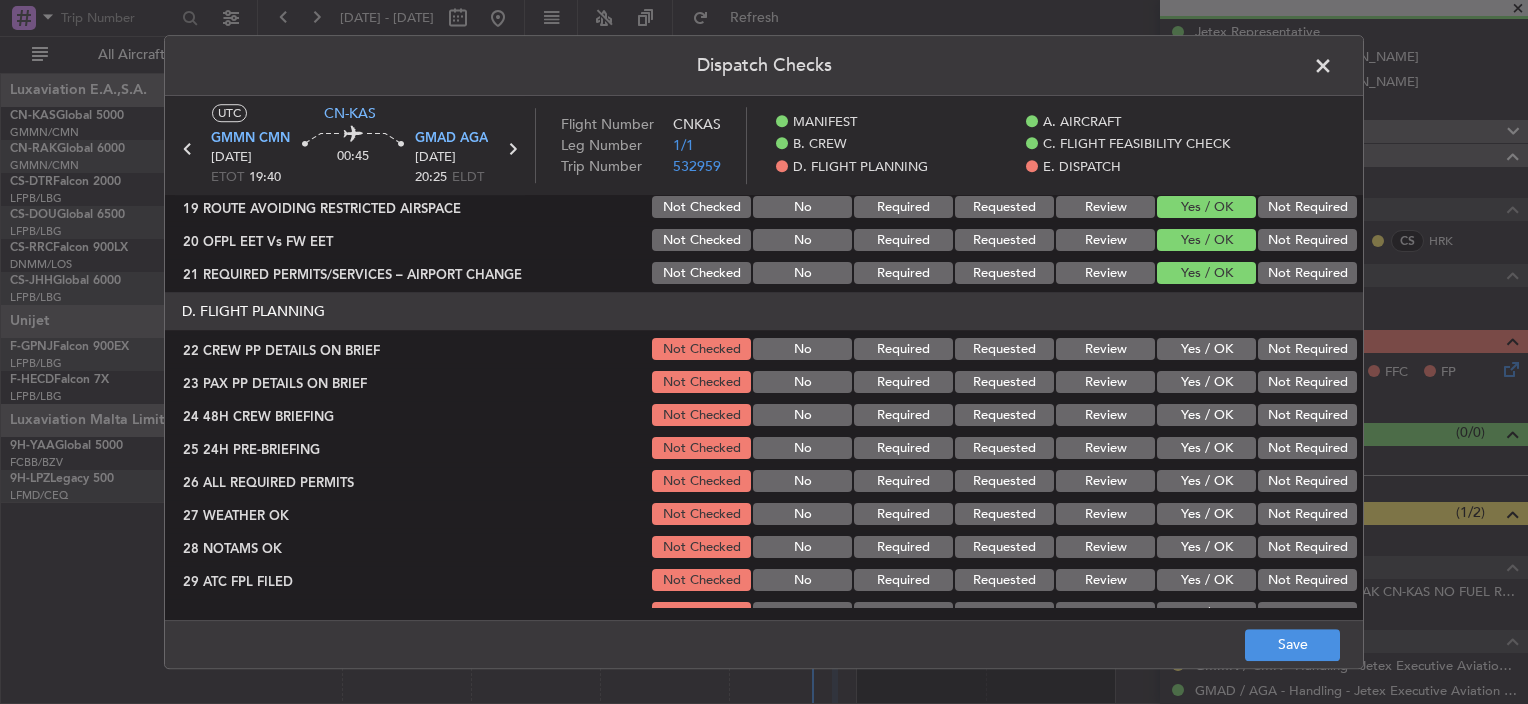scroll, scrollTop: 900, scrollLeft: 0, axis: vertical 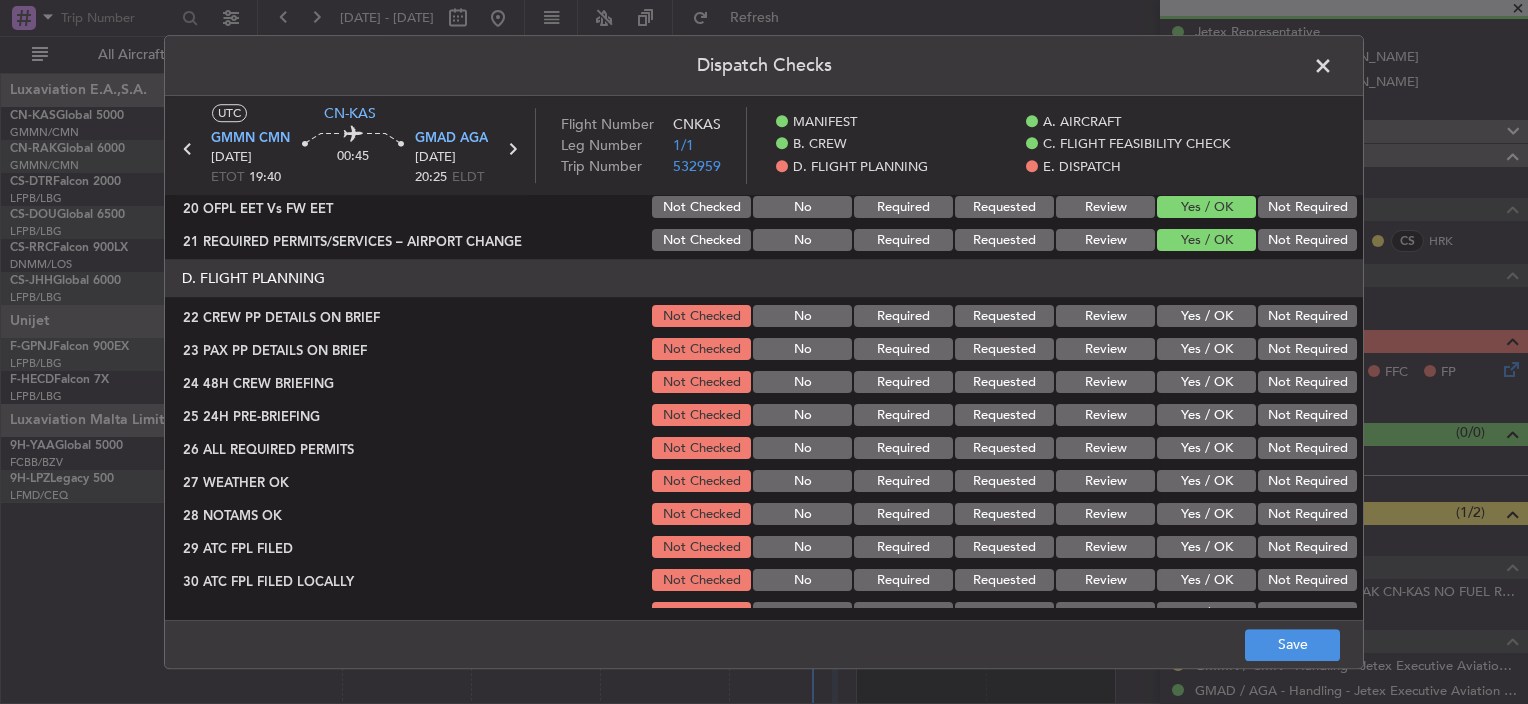 click on "Yes / OK" 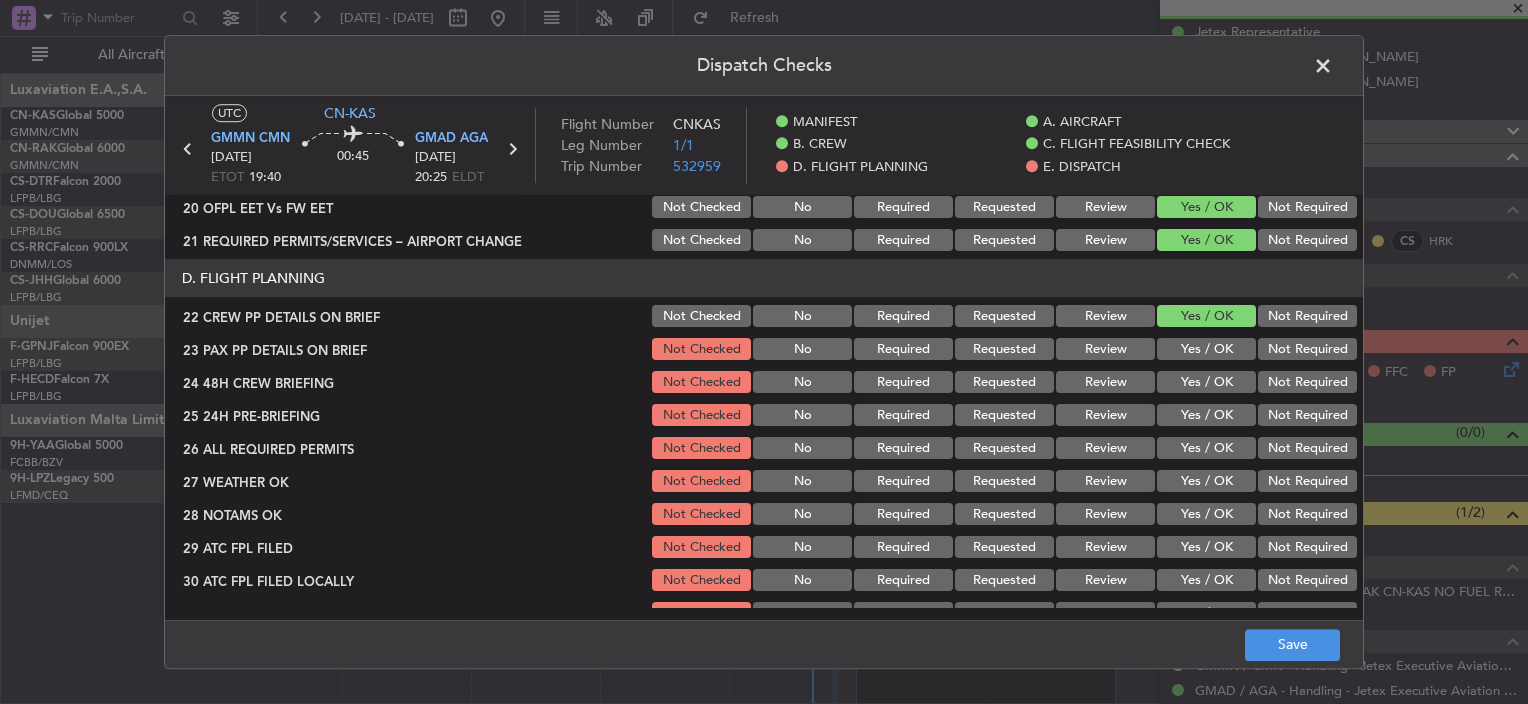 click on "Yes / OK" 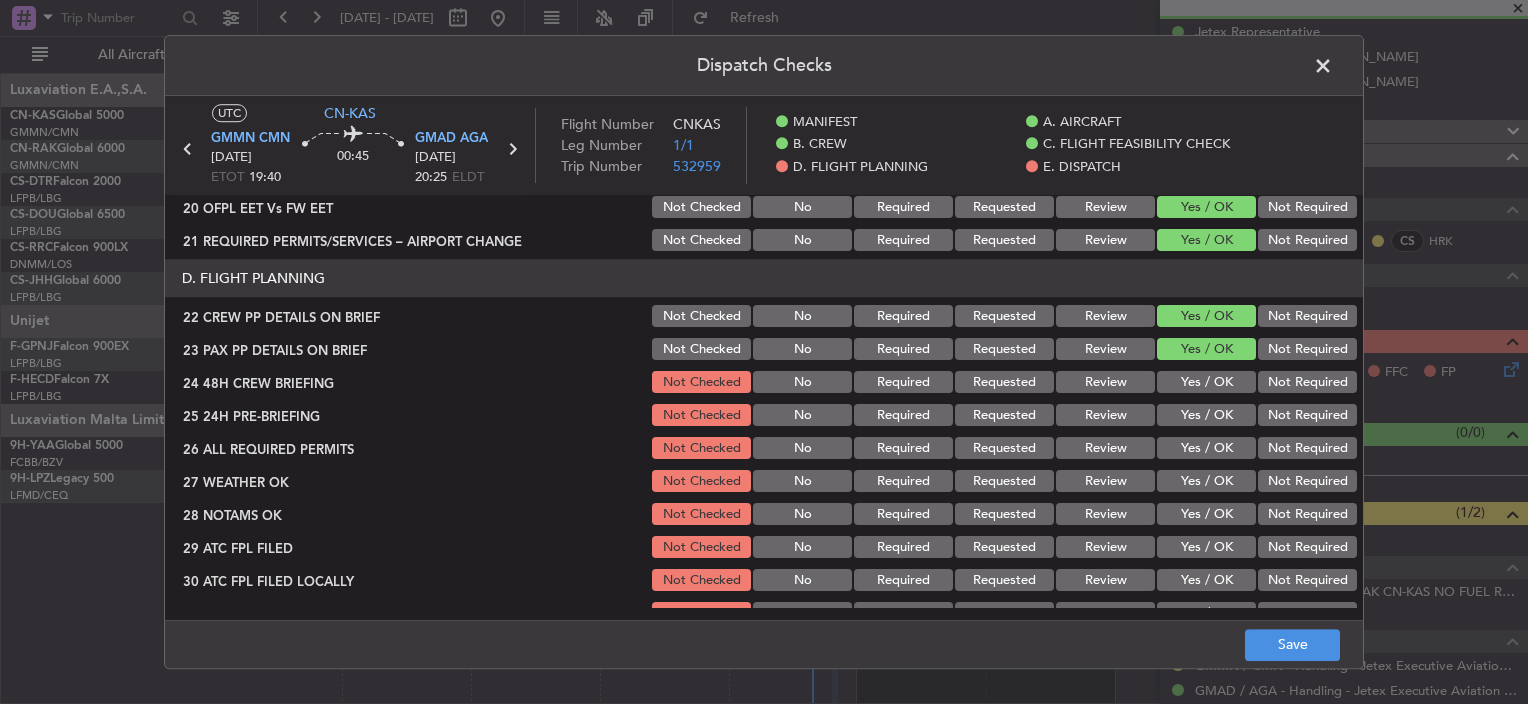 click on "Yes / OK" 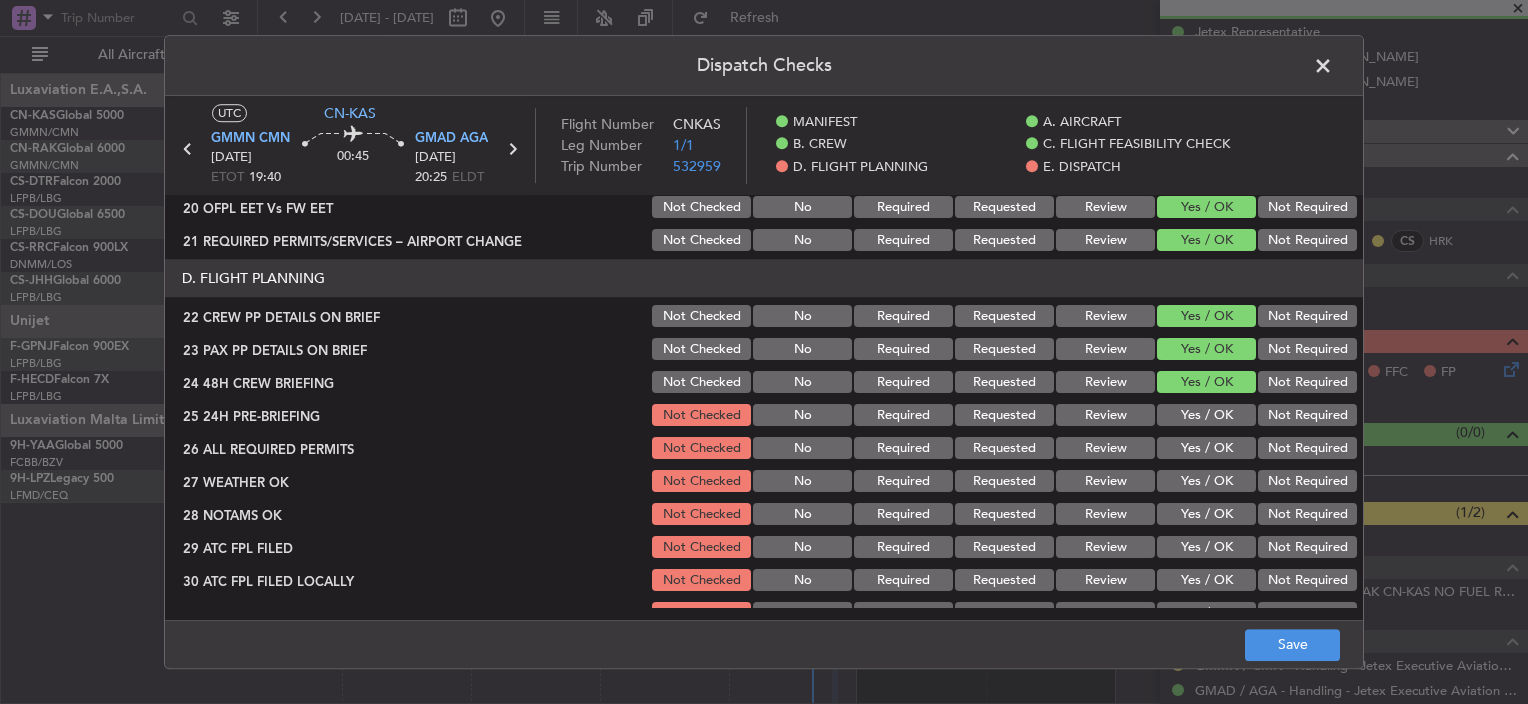 click on "Yes / OK" 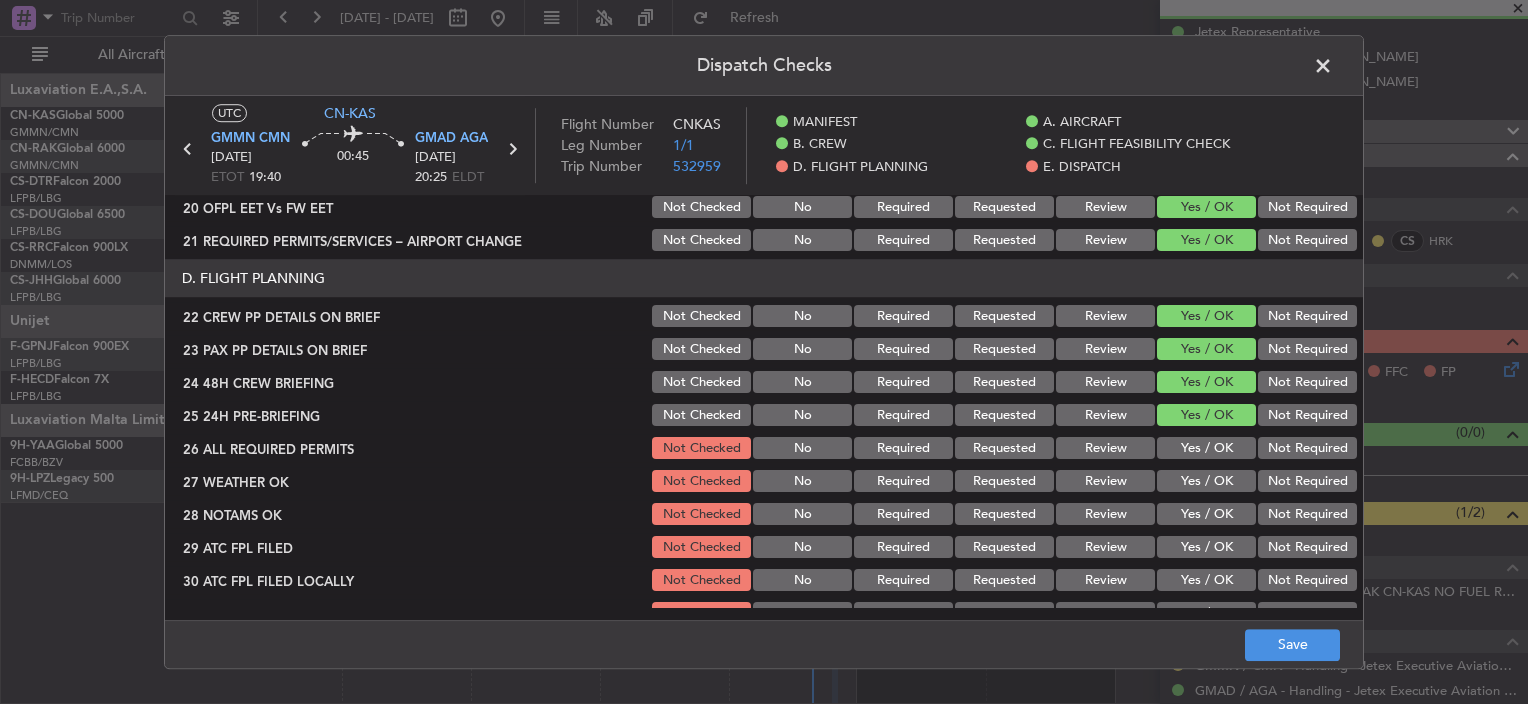 click on "Yes / OK" 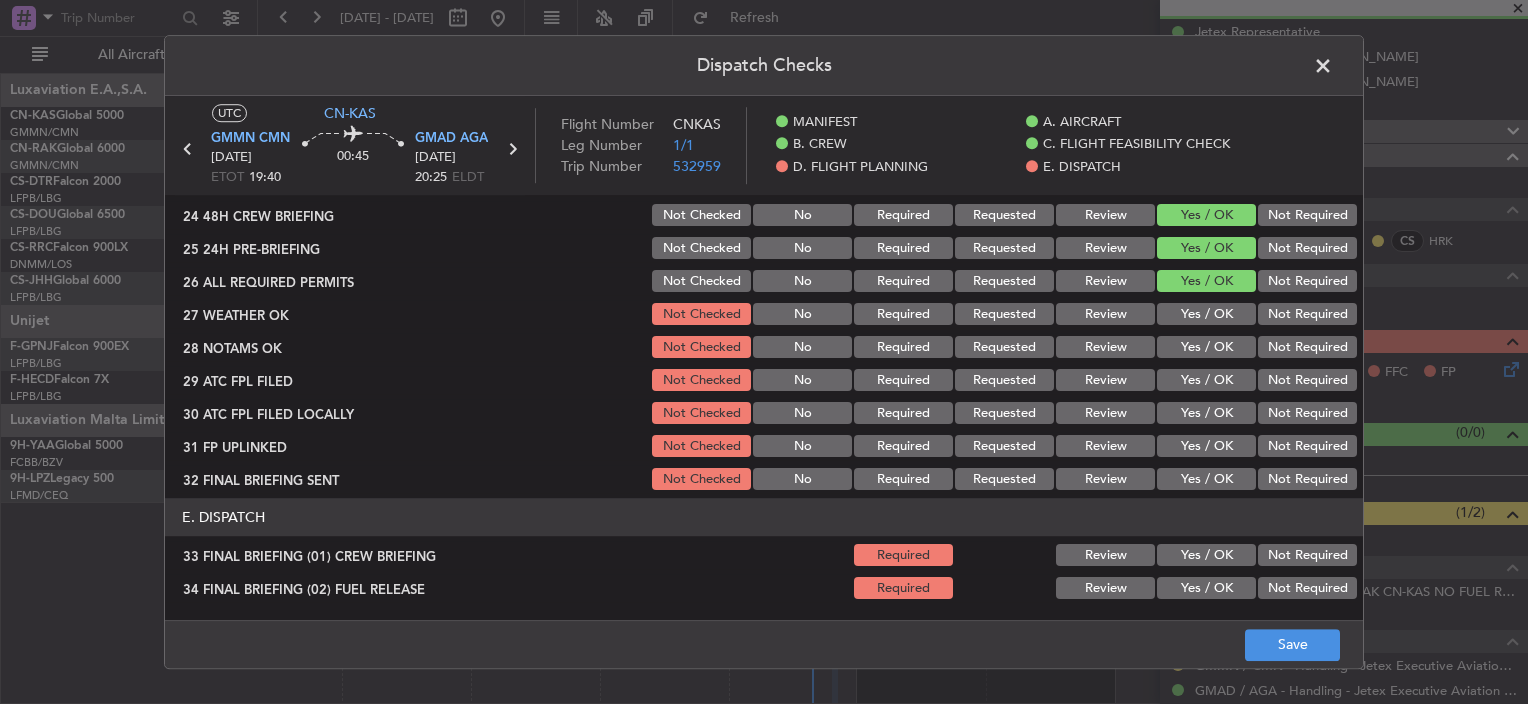 scroll, scrollTop: 1100, scrollLeft: 0, axis: vertical 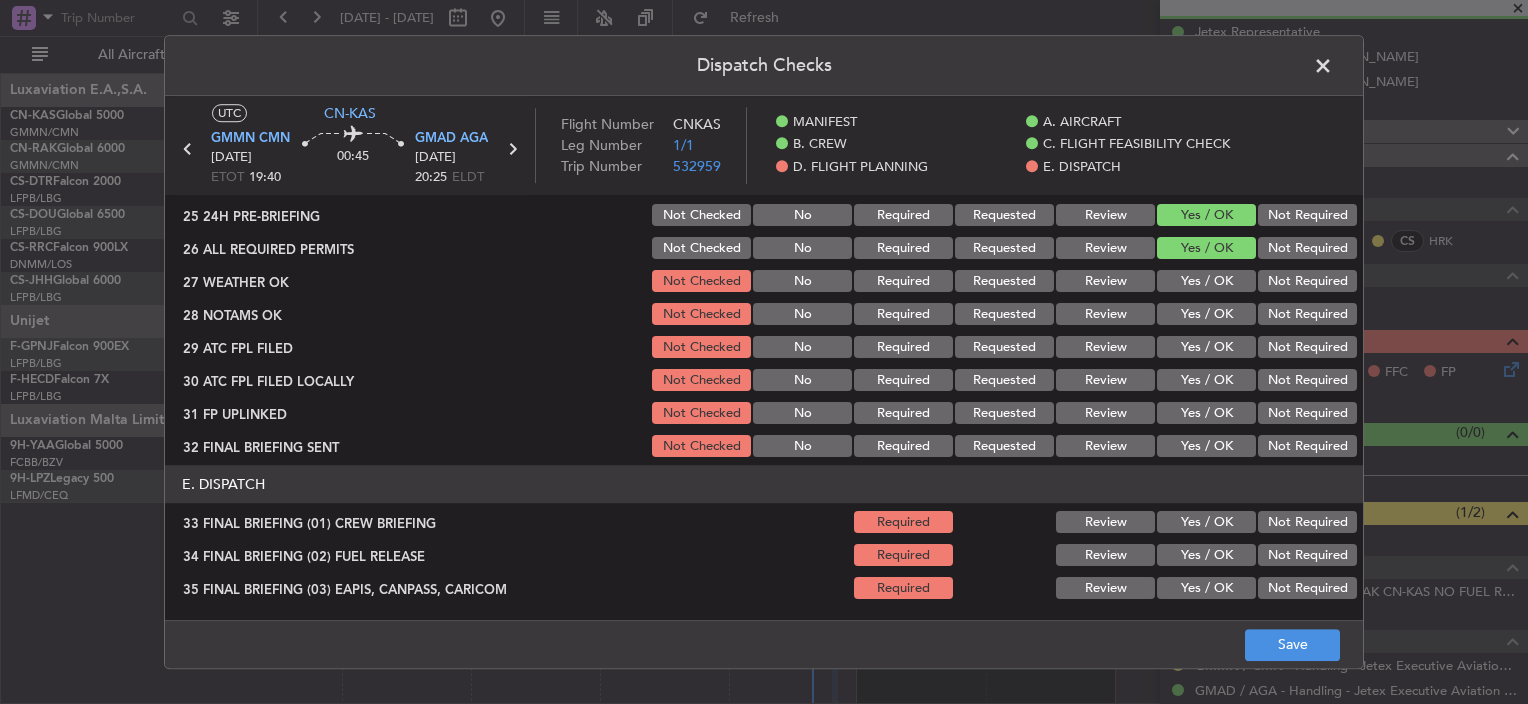 click on "Yes / OK" 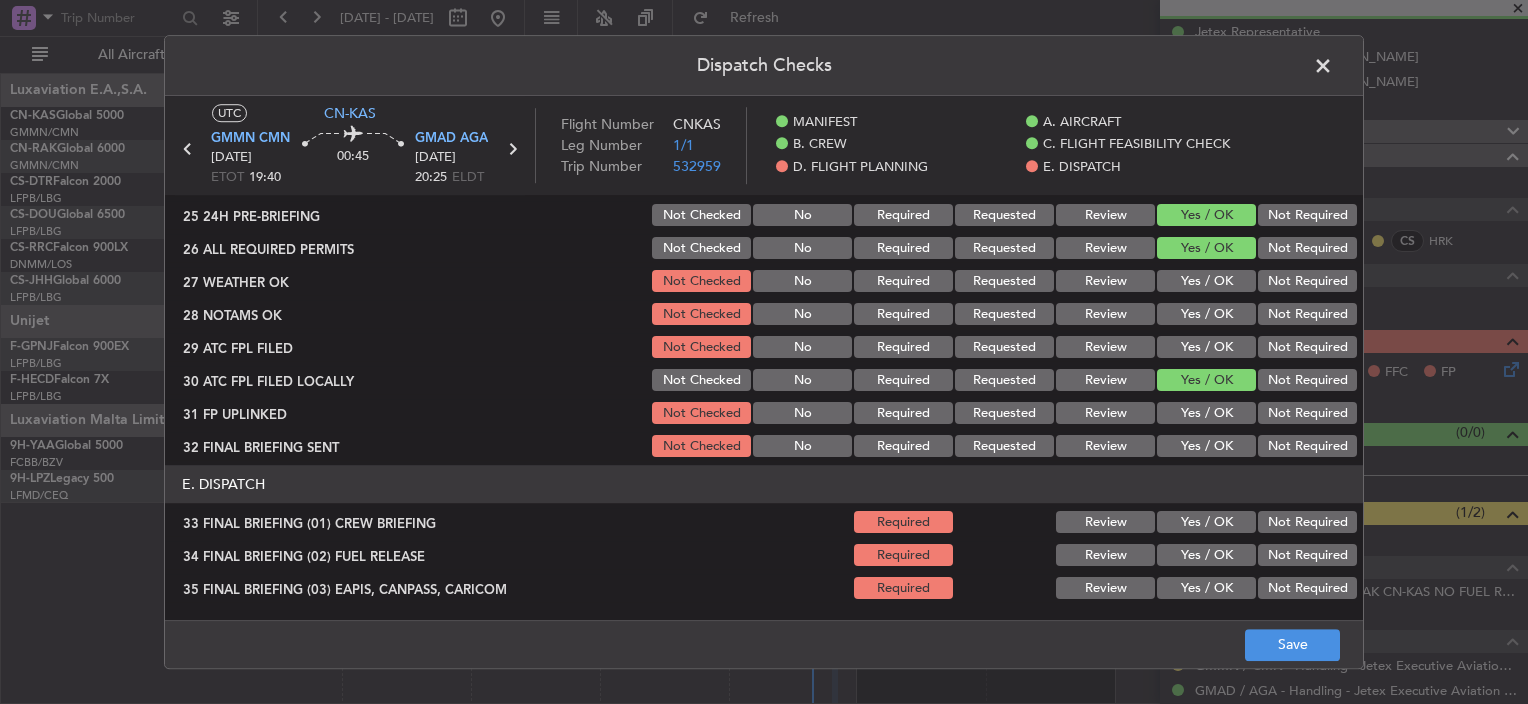 click on "D. FLIGHT PLANNING   22 CREW PP DETAILS ON BRIEF  Not Checked No Required Requested Review Yes / OK Not Required  23 PAX PP DETAILS ON BRIEF  Not Checked No Required Requested Review Yes / OK Not Required  24 48H CREW BRIEFING  Not Checked No Required Requested Review Yes / OK Not Required  25 24H PRE-BRIEFING  Not Checked No Required Requested Review Yes / OK Not Required  26 ALL REQUIRED PERMITS  Not Checked No Required Requested Review Yes / OK Not Required  27 WEATHER OK  Not Checked No Required Requested Review Yes / OK Not Required  28 NOTAMS OK  Not Checked No Required Requested Review Yes / OK Not Required  29 ATC FPL FILED  Not Checked No Required Requested Review Yes / OK Not Required  30 ATC FPL FILED LOCALLY  Not Checked No Required Requested Review Yes / OK Not Required  31 FP UPLINKED  Not Checked No Required Requested Review Yes / OK Not Required  32 FINAL BRIEFING SENT  Not Checked No Required Requested Review Yes / OK Not Required" 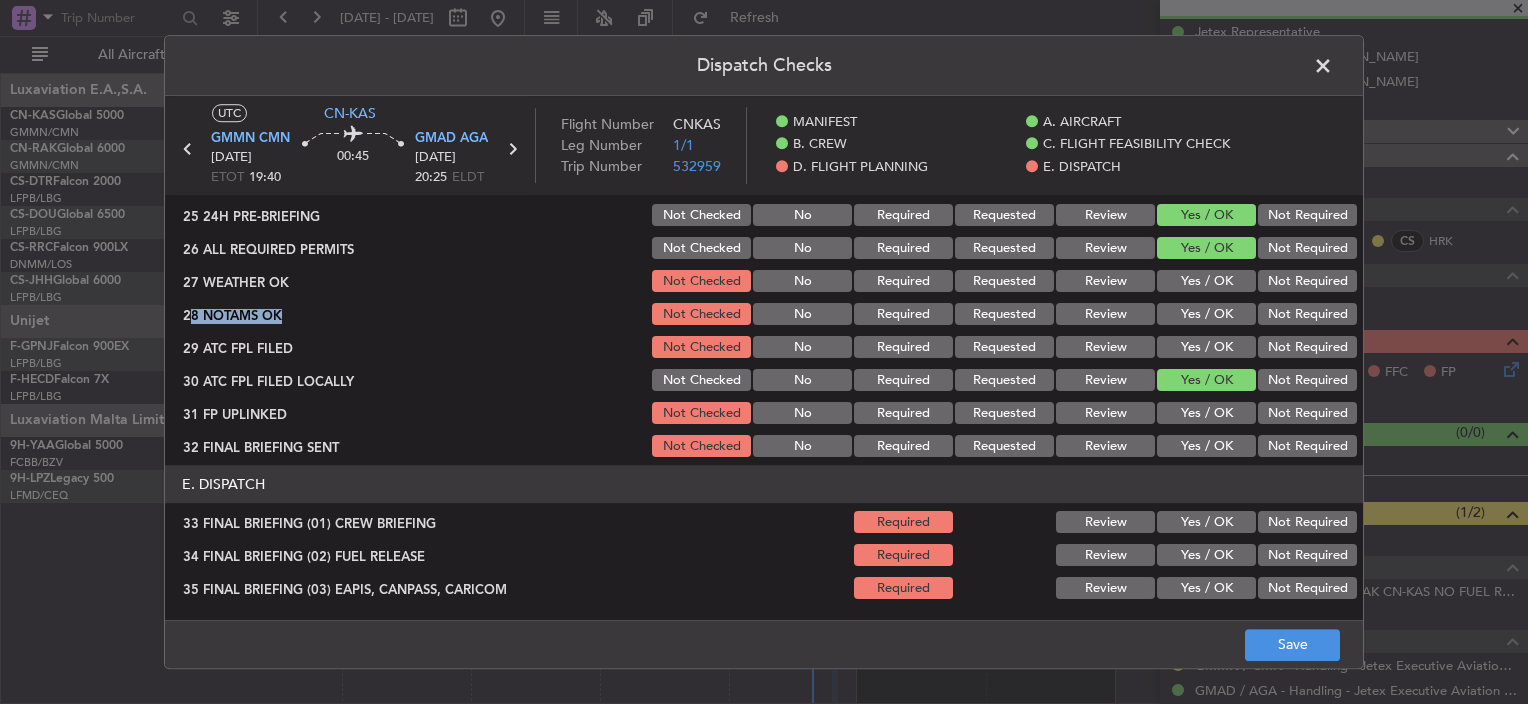drag, startPoint x: 1165, startPoint y: 291, endPoint x: 1177, endPoint y: 292, distance: 12.0415945 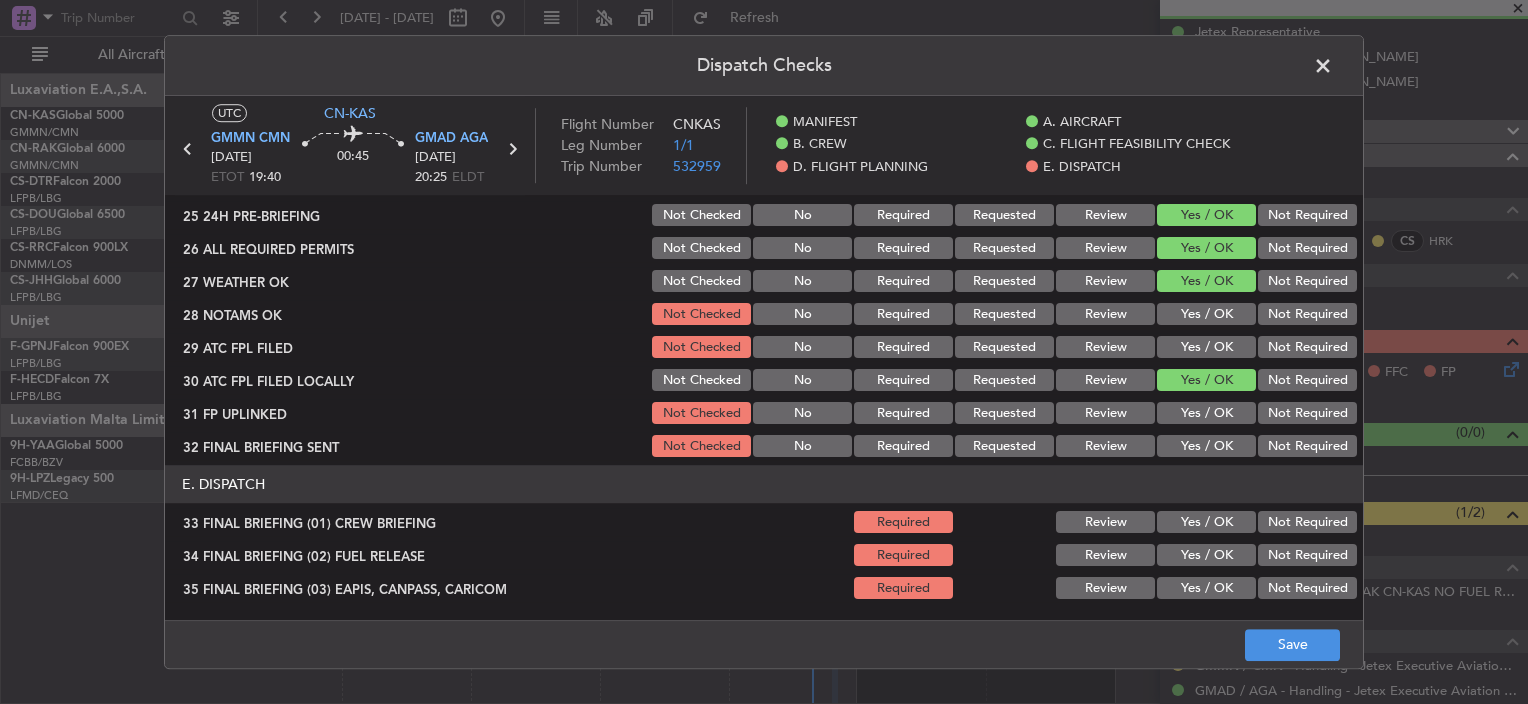 click on "D. FLIGHT PLANNING   22 CREW PP DETAILS ON BRIEF  Not Checked No Required Requested Review Yes / OK Not Required  23 PAX PP DETAILS ON BRIEF  Not Checked No Required Requested Review Yes / OK Not Required  24 48H CREW BRIEFING  Not Checked No Required Requested Review Yes / OK Not Required  25 24H PRE-BRIEFING  Not Checked No Required Requested Review Yes / OK Not Required  26 ALL REQUIRED PERMITS  Not Checked No Required Requested Review Yes / OK Not Required  27 WEATHER OK  Not Checked No Required Requested Review Yes / OK Not Required  28 NOTAMS OK  Not Checked No Required Requested Review Yes / OK Not Required  29 ATC FPL FILED  Not Checked No Required Requested Review Yes / OK Not Required  30 ATC FPL FILED LOCALLY  Not Checked No Required Requested Review Yes / OK Not Required  31 FP UPLINKED  Not Checked No Required Requested Review Yes / OK Not Required  32 FINAL BRIEFING SENT  Not Checked No Required Requested Review Yes / OK Not Required" 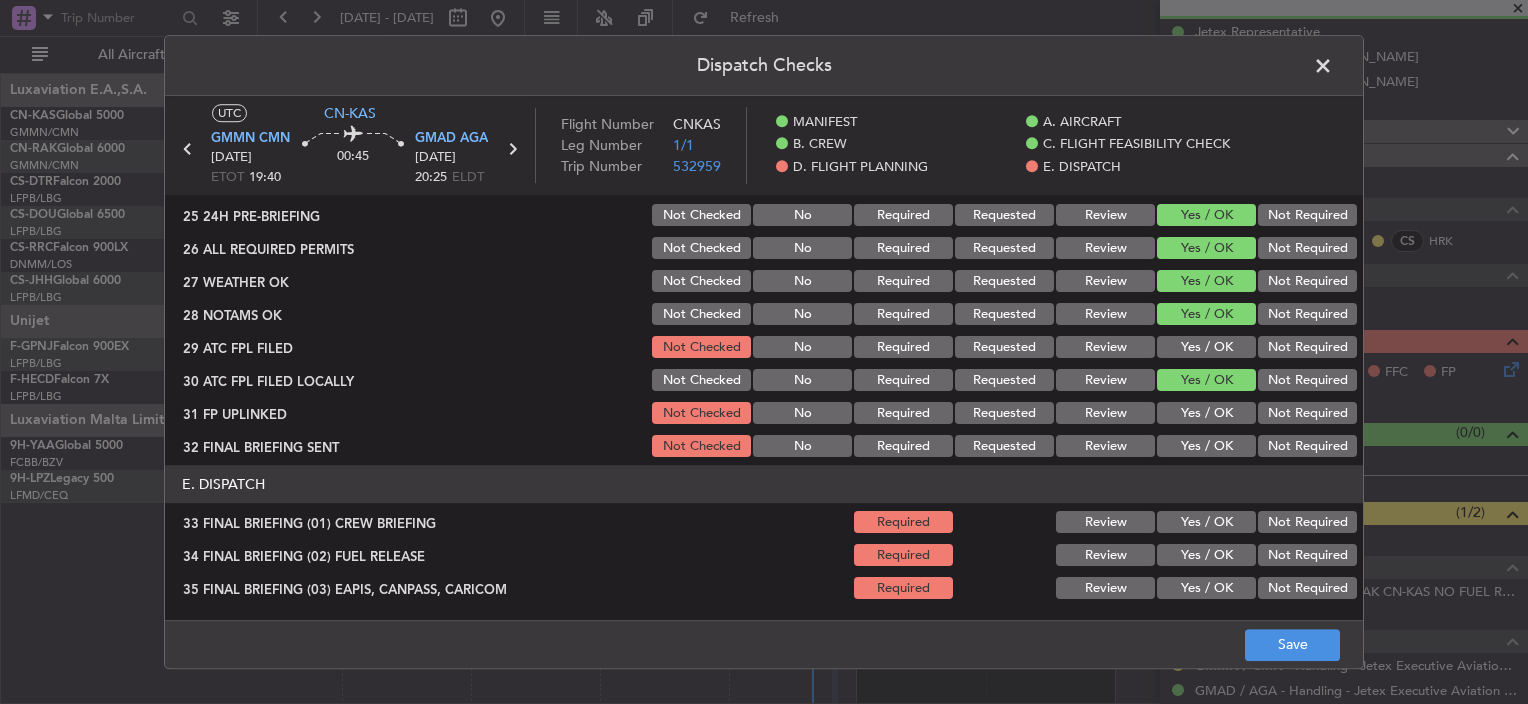 click on "Yes / OK" 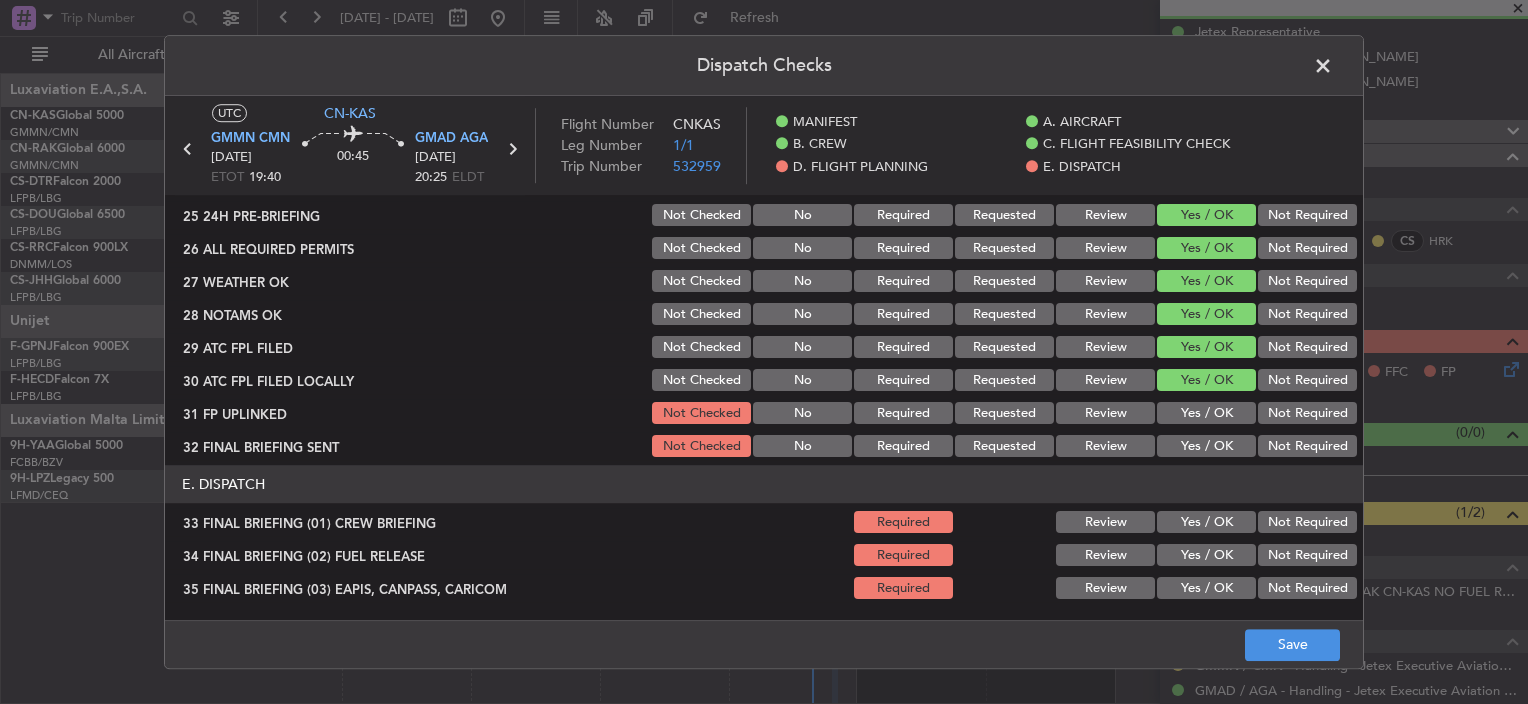 click on "Yes / OK" 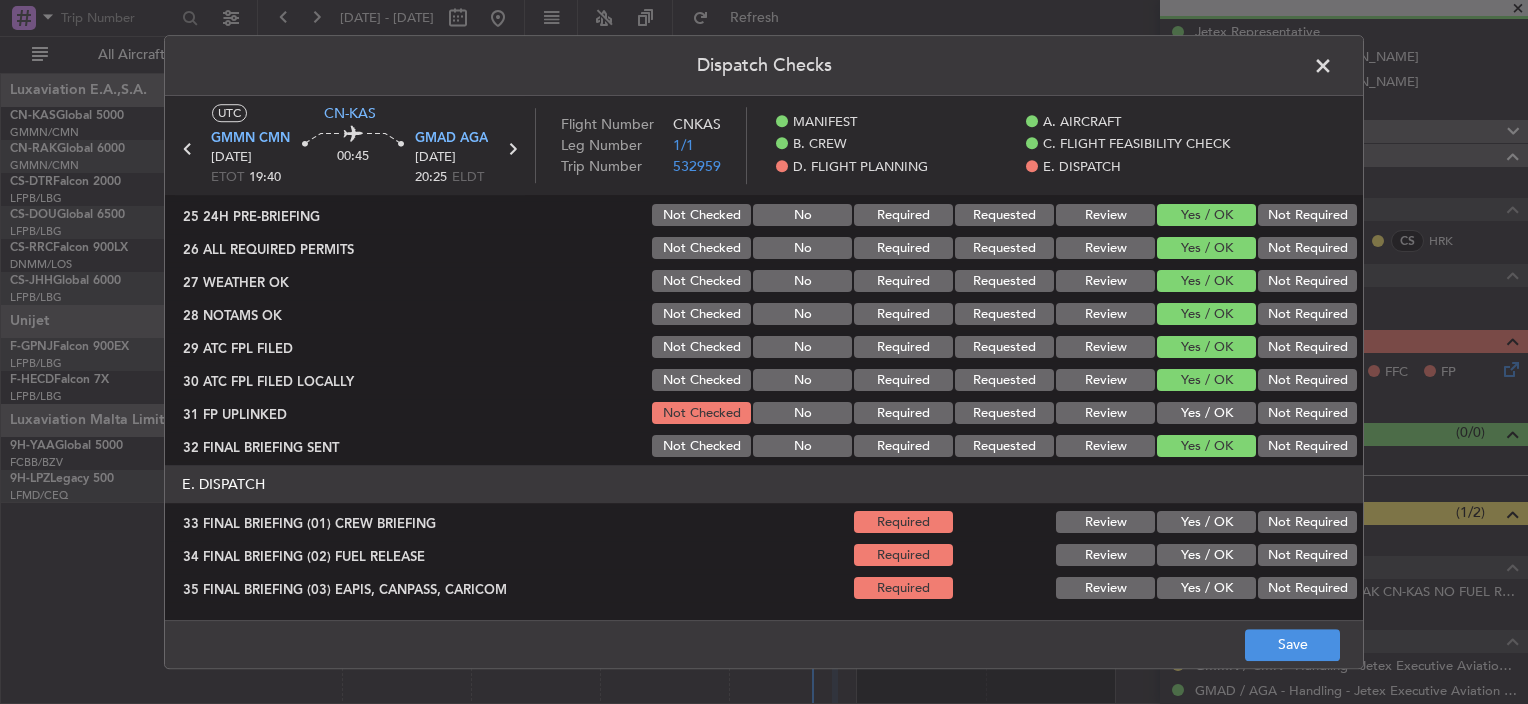 click on "Yes / OK" 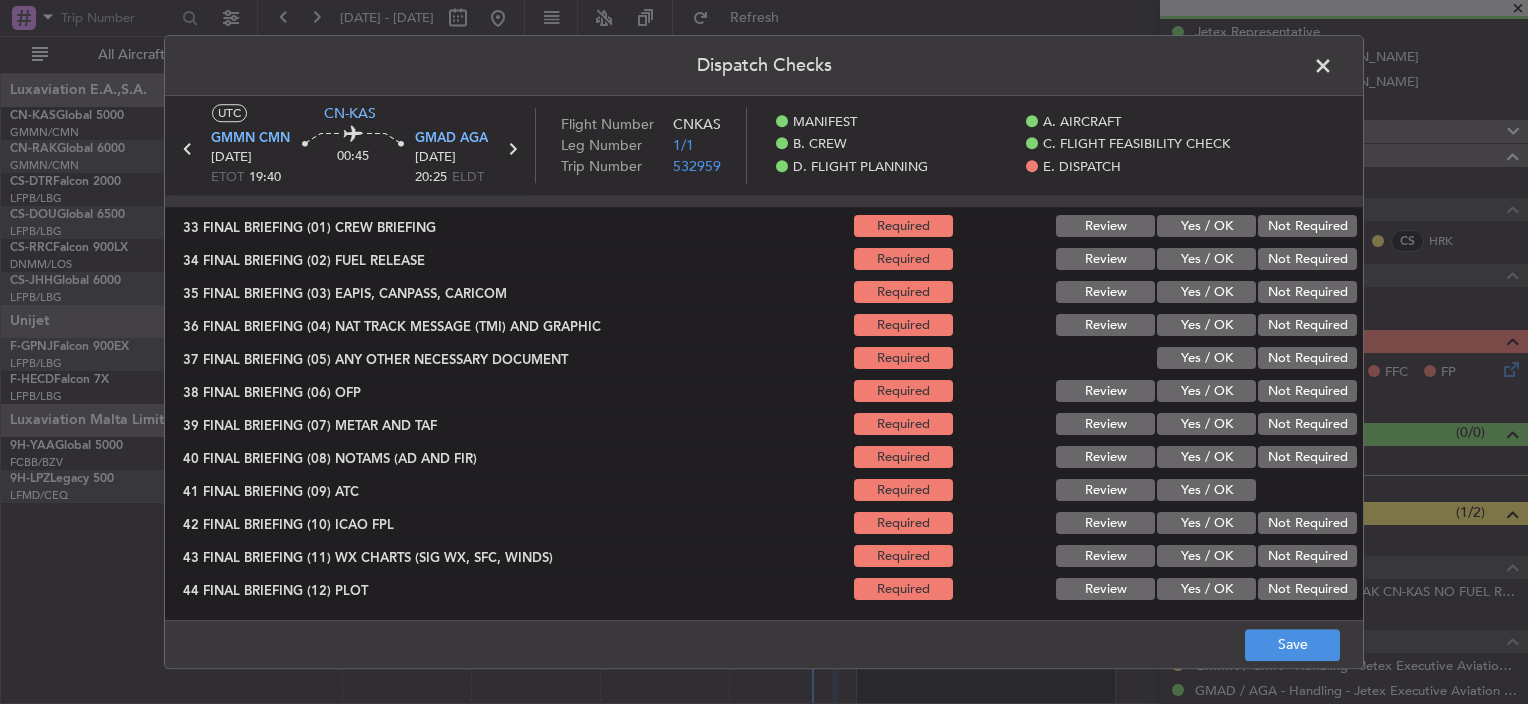 scroll, scrollTop: 1296, scrollLeft: 0, axis: vertical 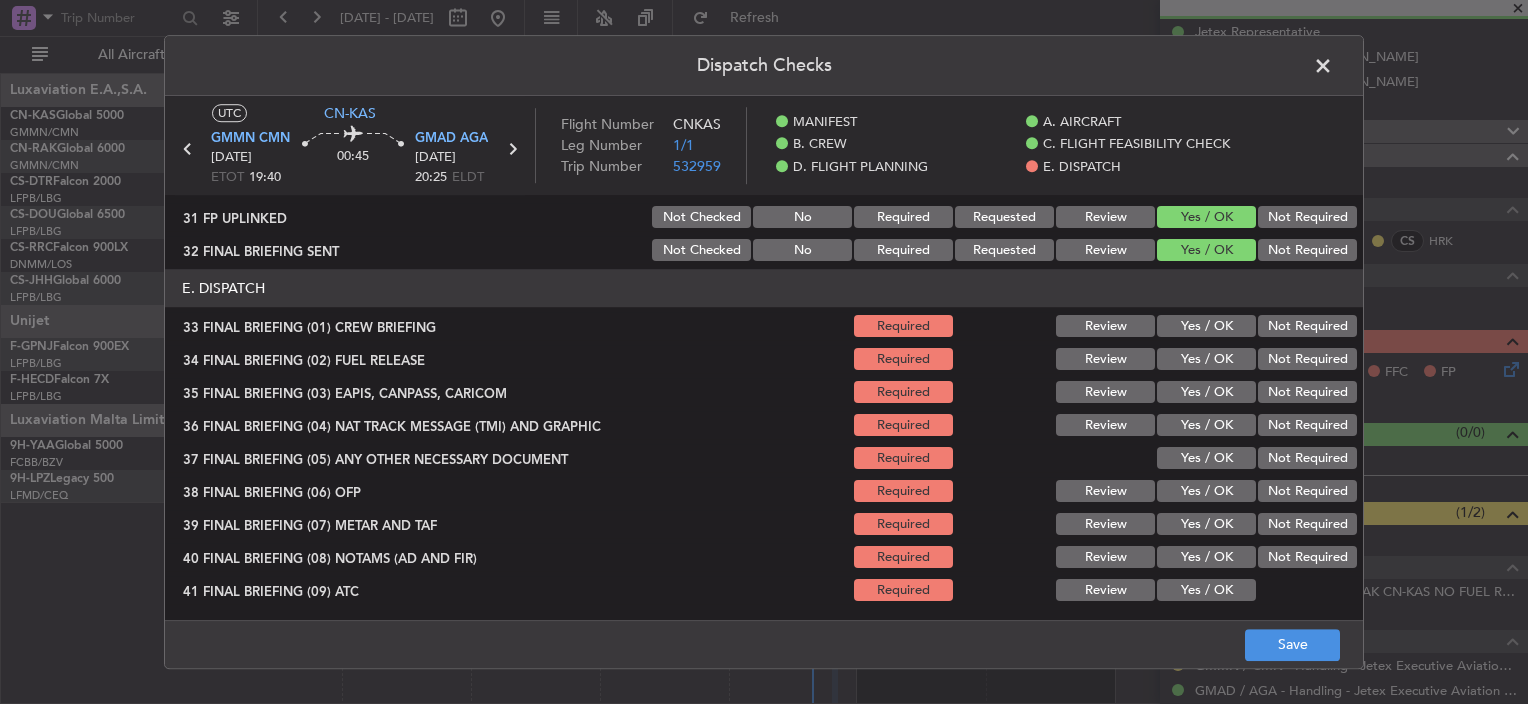 click on "Yes / OK" 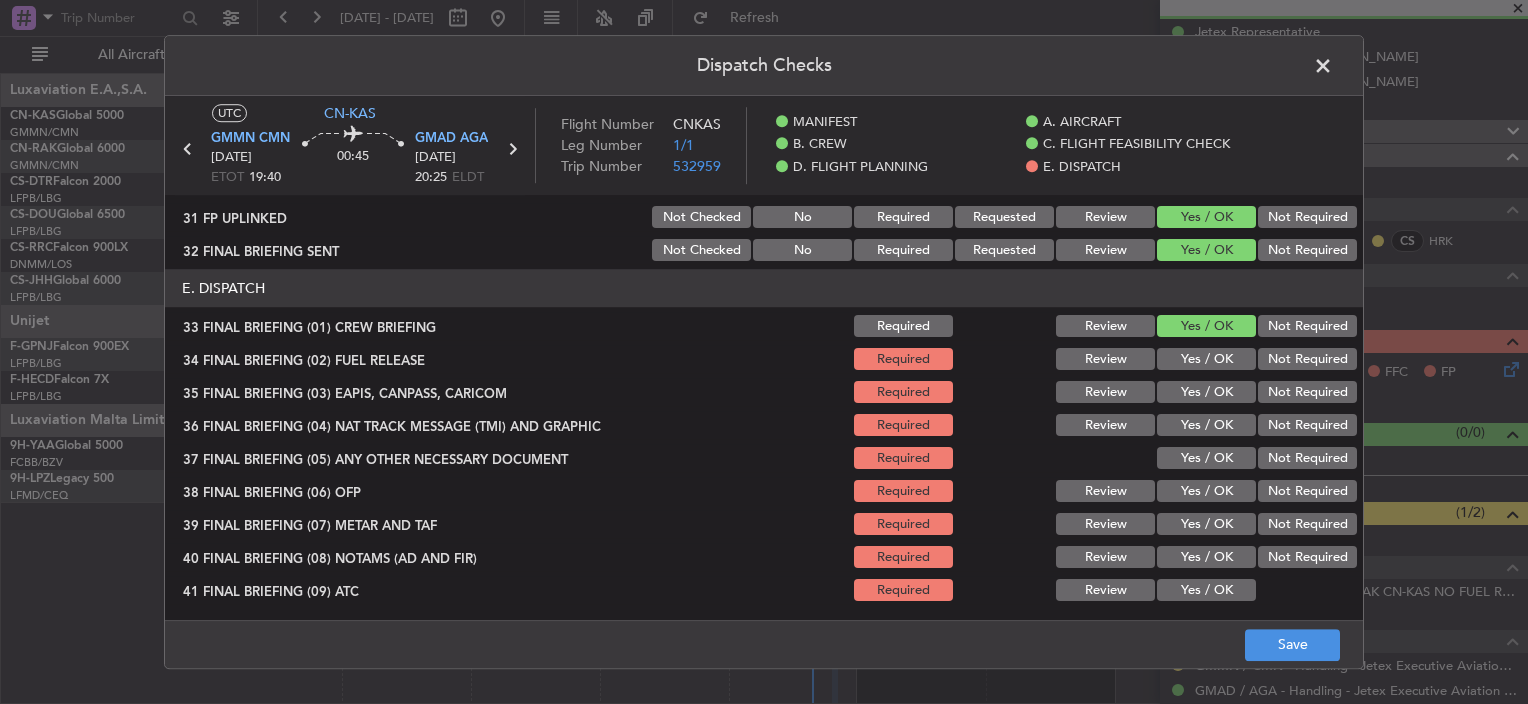 click on "Yes / OK" 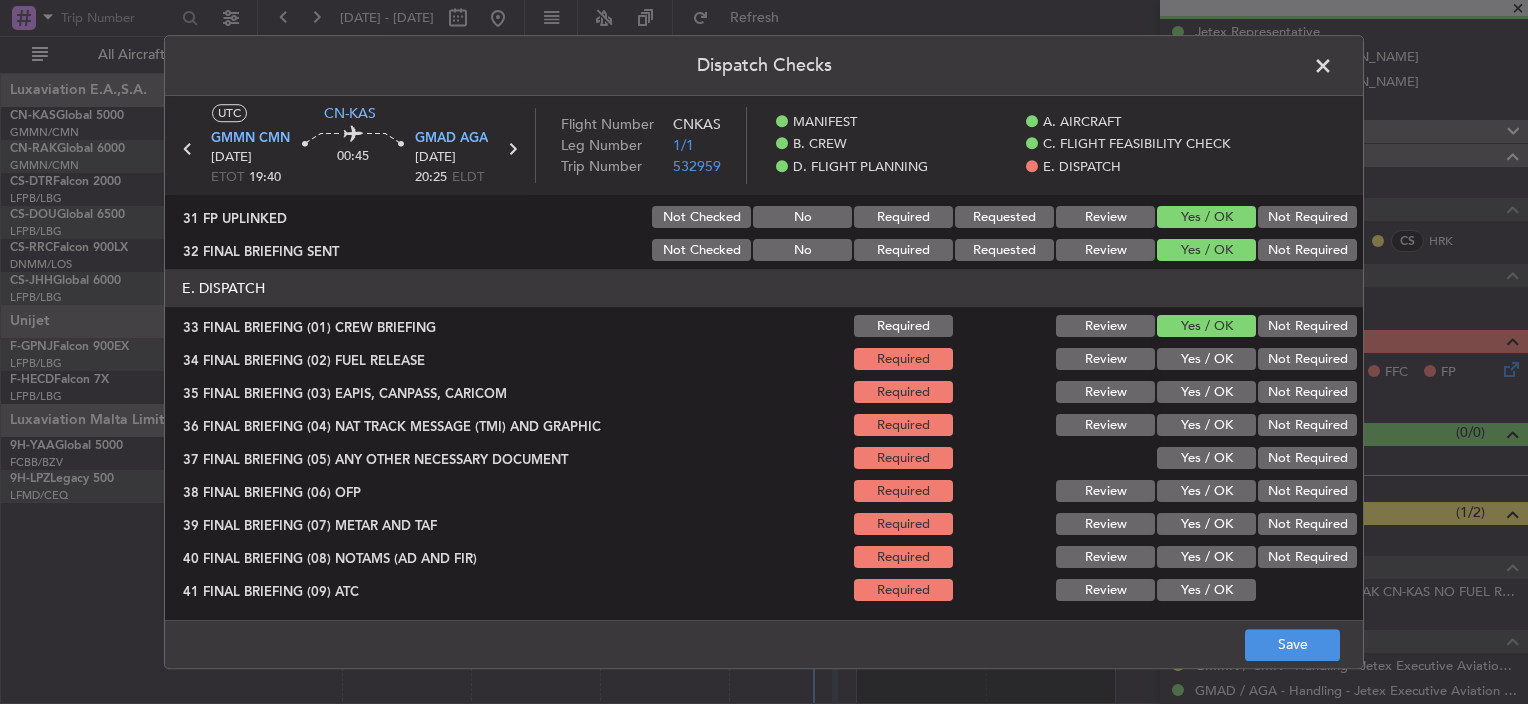 click on "Yes / OK" 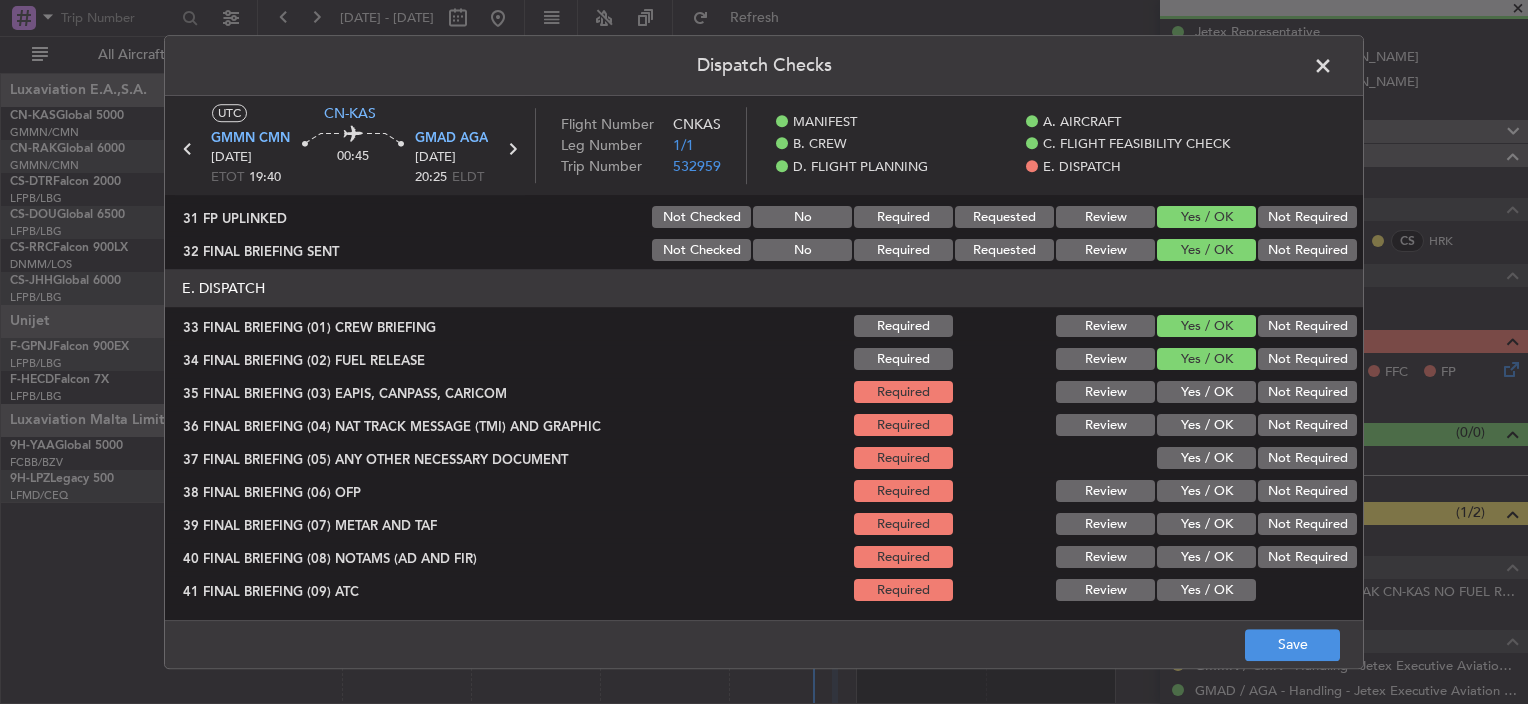 click on "Yes / OK" 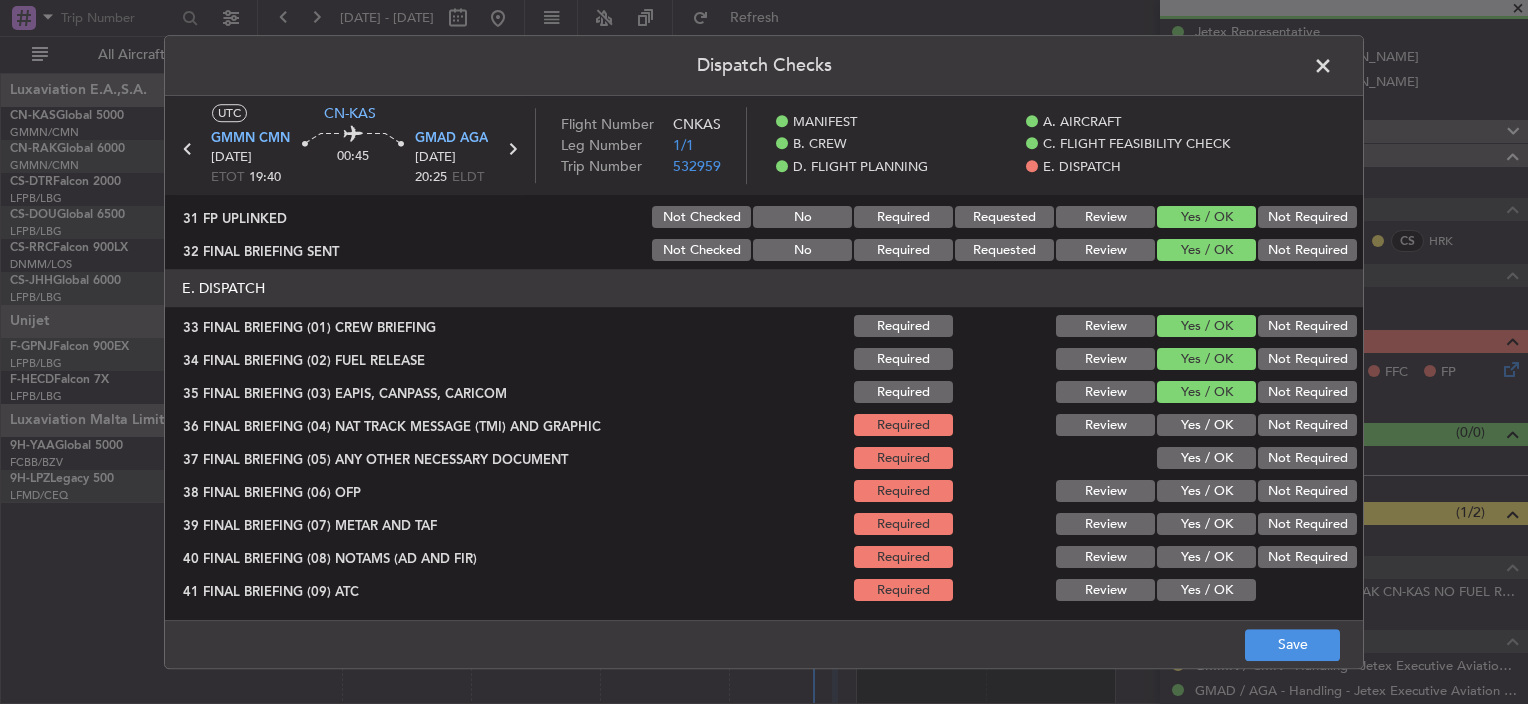 click on "Yes / OK" 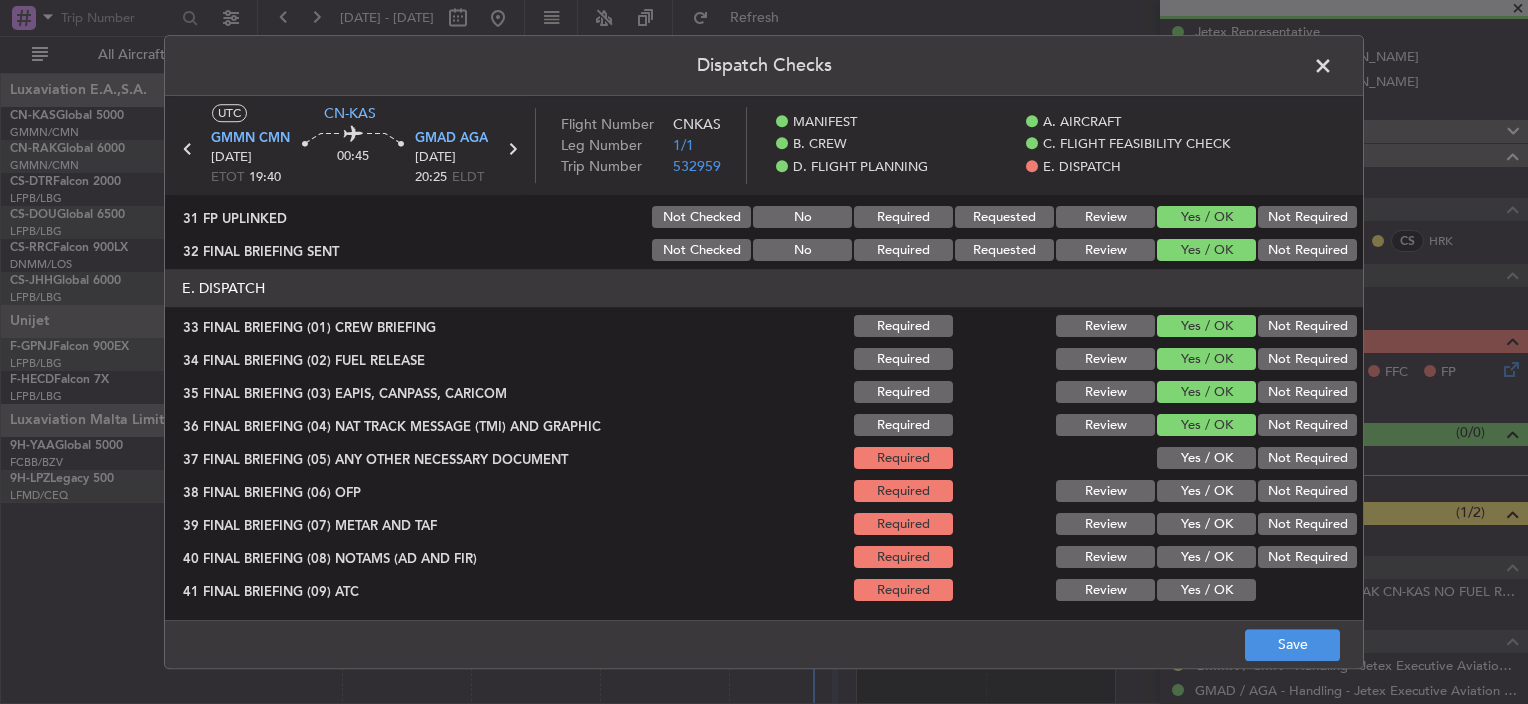 click on "Yes / OK" 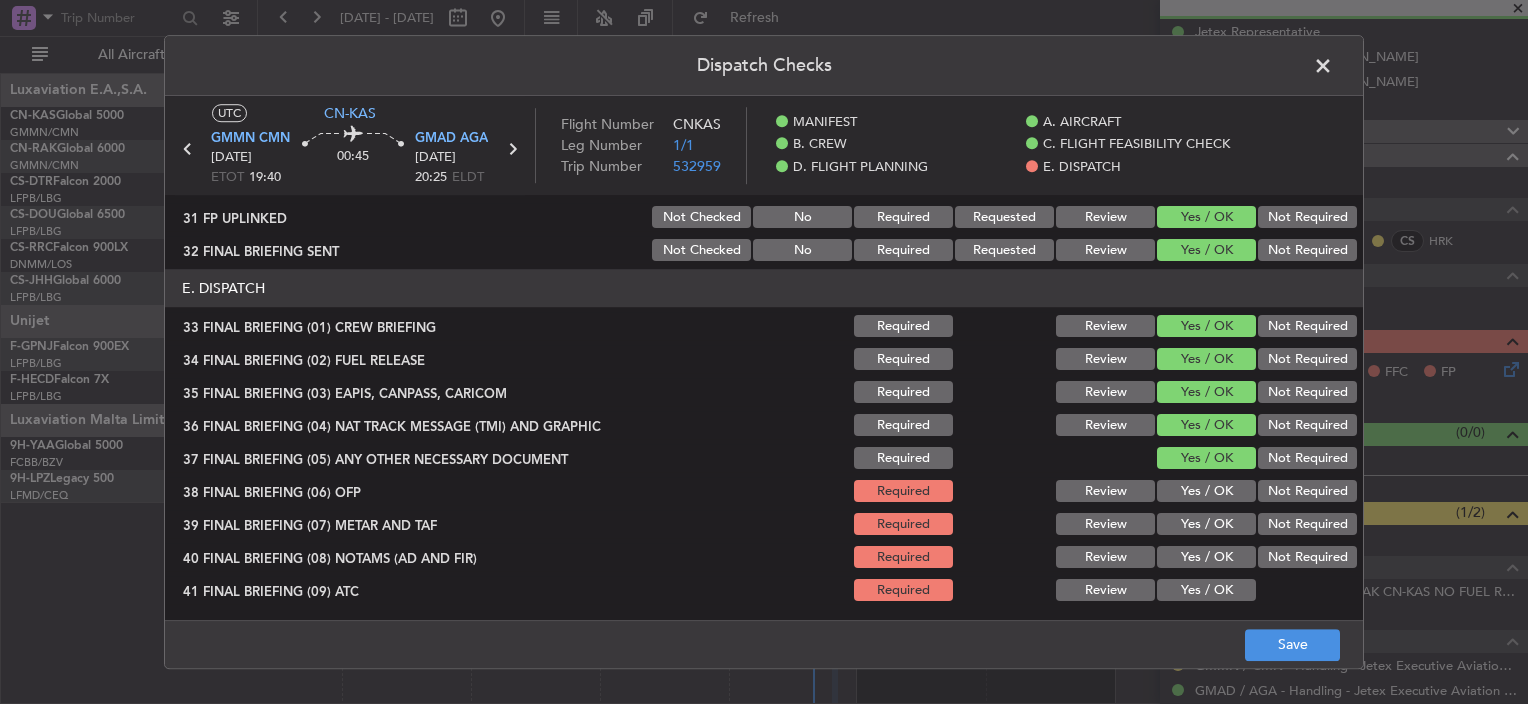 click on "Yes / OK" 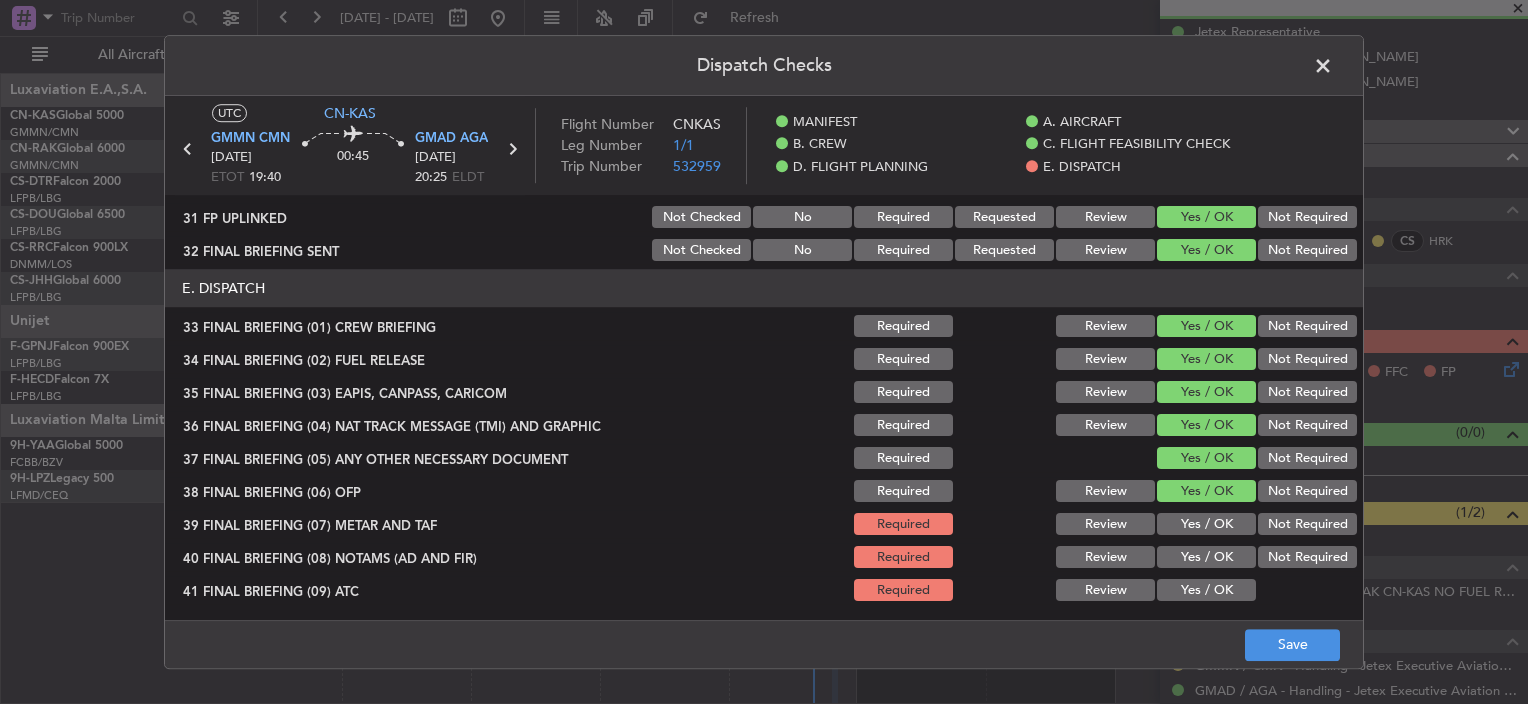 scroll, scrollTop: 1396, scrollLeft: 0, axis: vertical 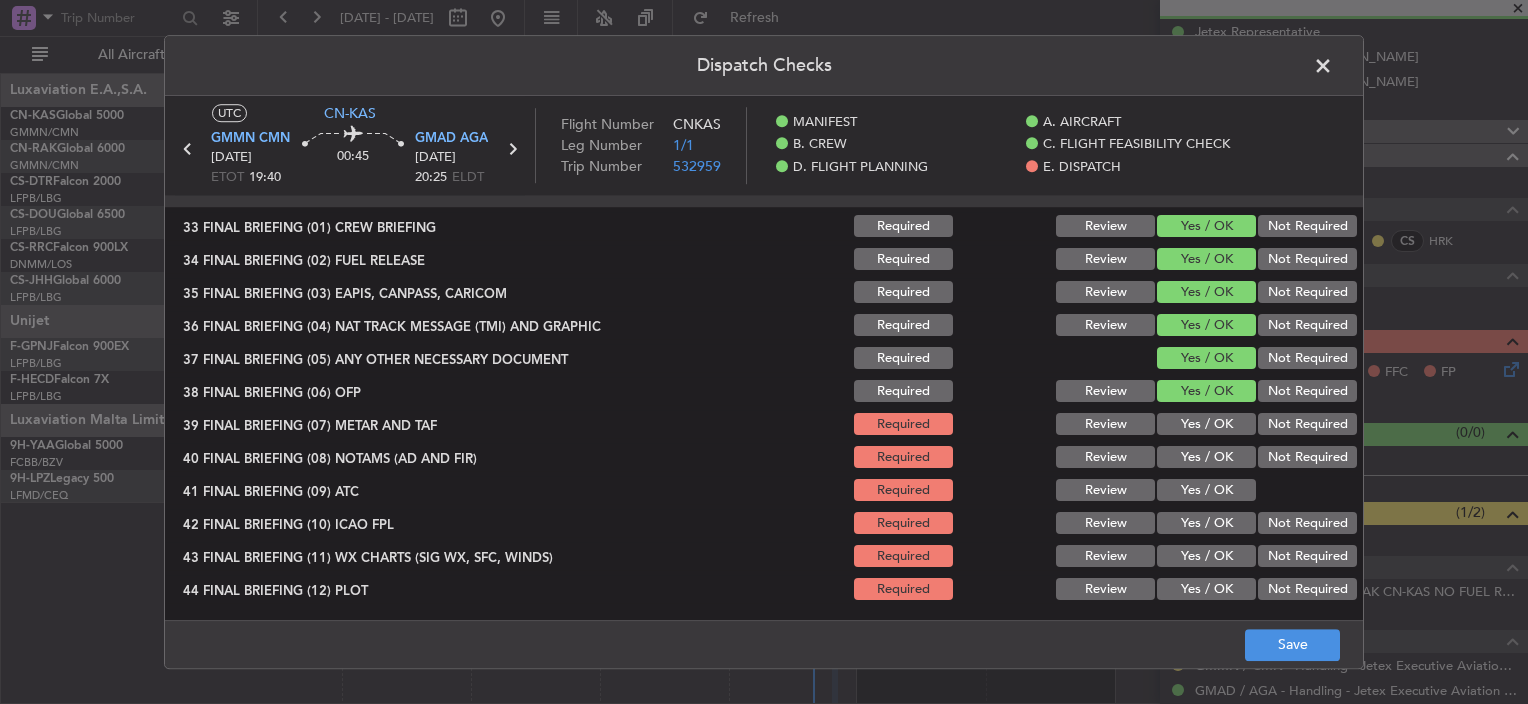 click on "Yes / OK" 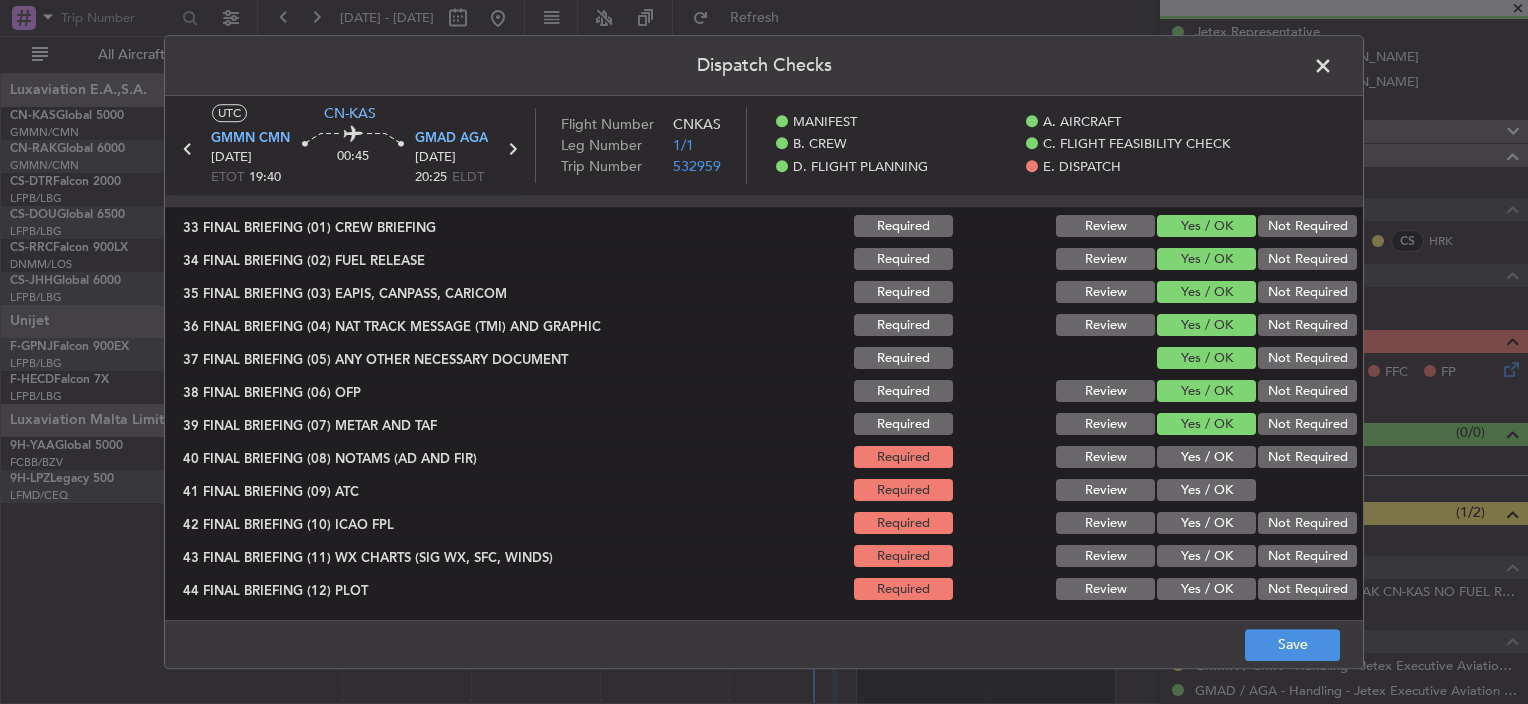 click on "Yes / OK" 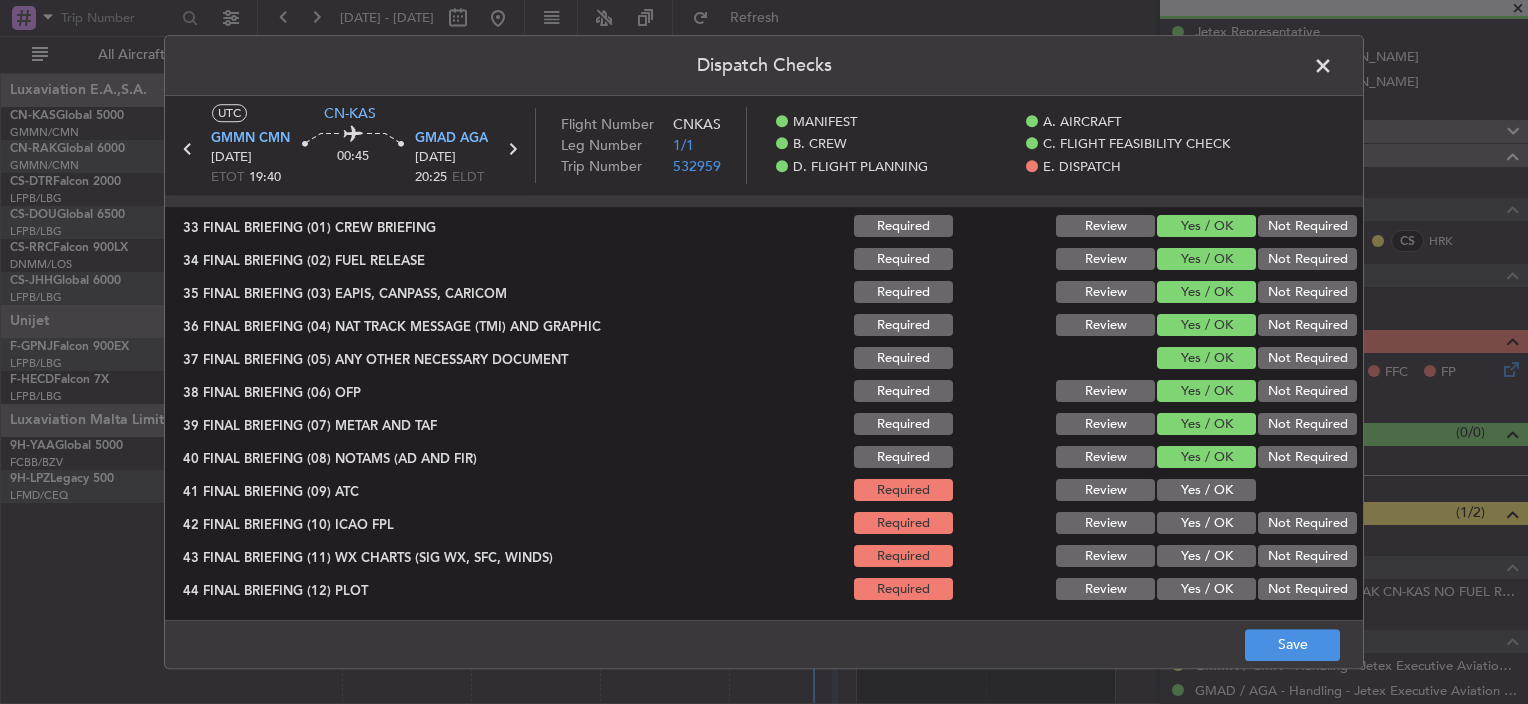 drag, startPoint x: 1184, startPoint y: 476, endPoint x: 1186, endPoint y: 486, distance: 10.198039 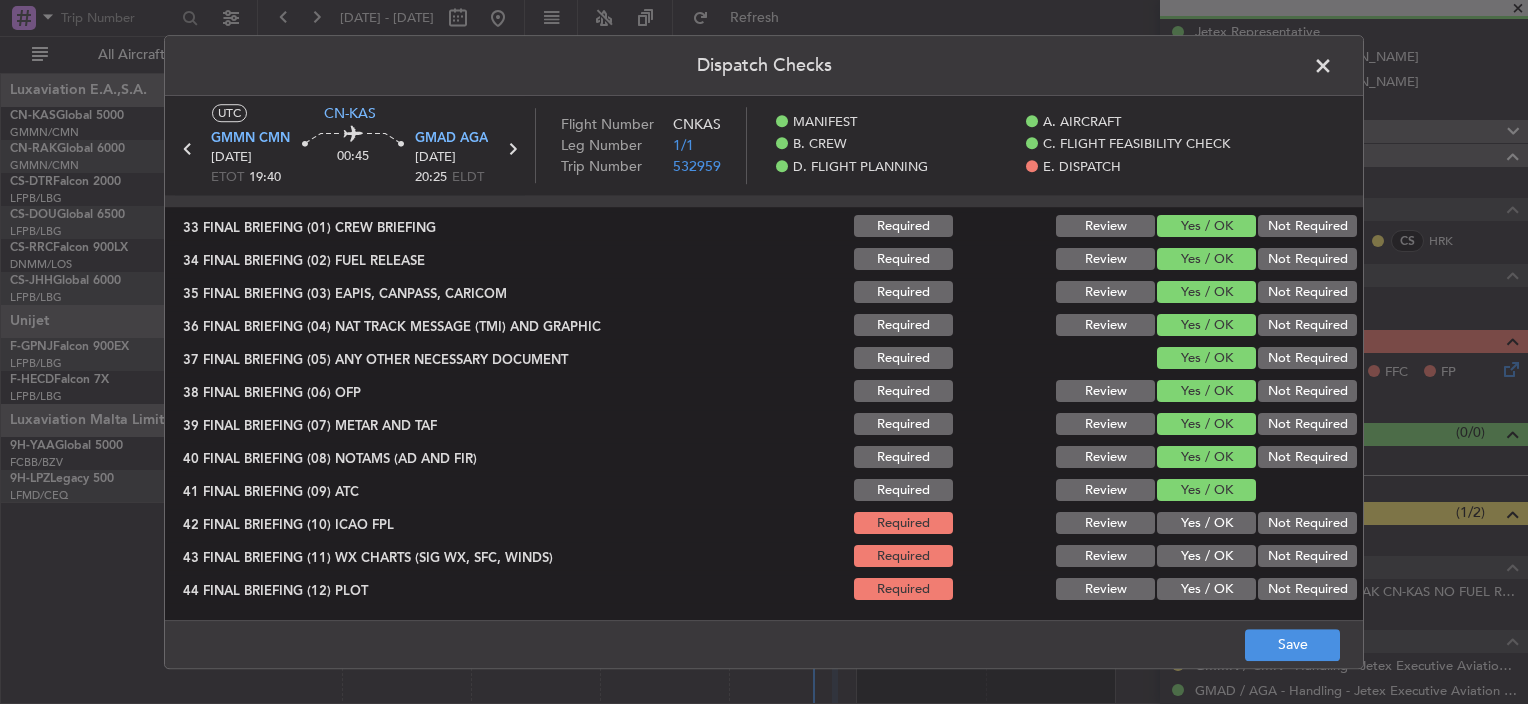 click on "Yes / OK" 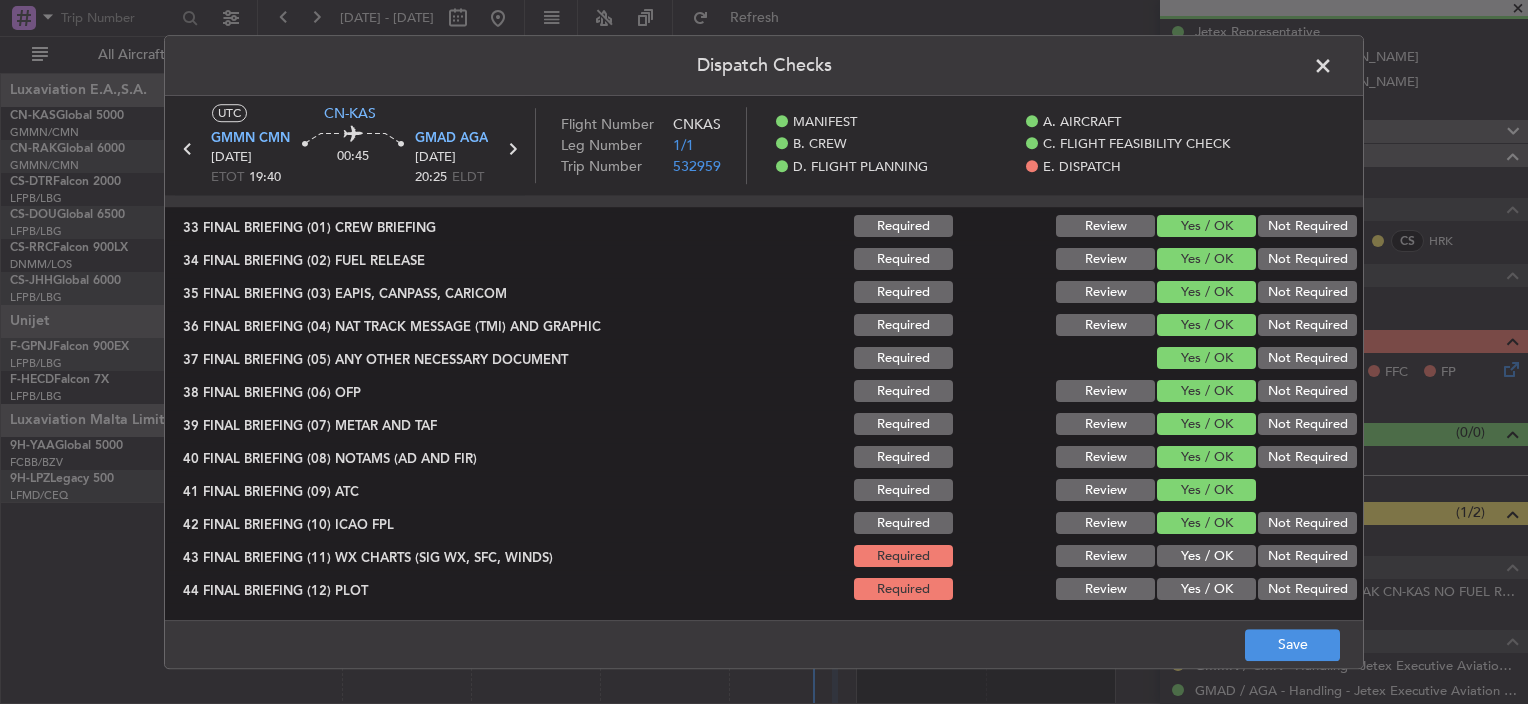 drag, startPoint x: 1192, startPoint y: 543, endPoint x: 1196, endPoint y: 557, distance: 14.56022 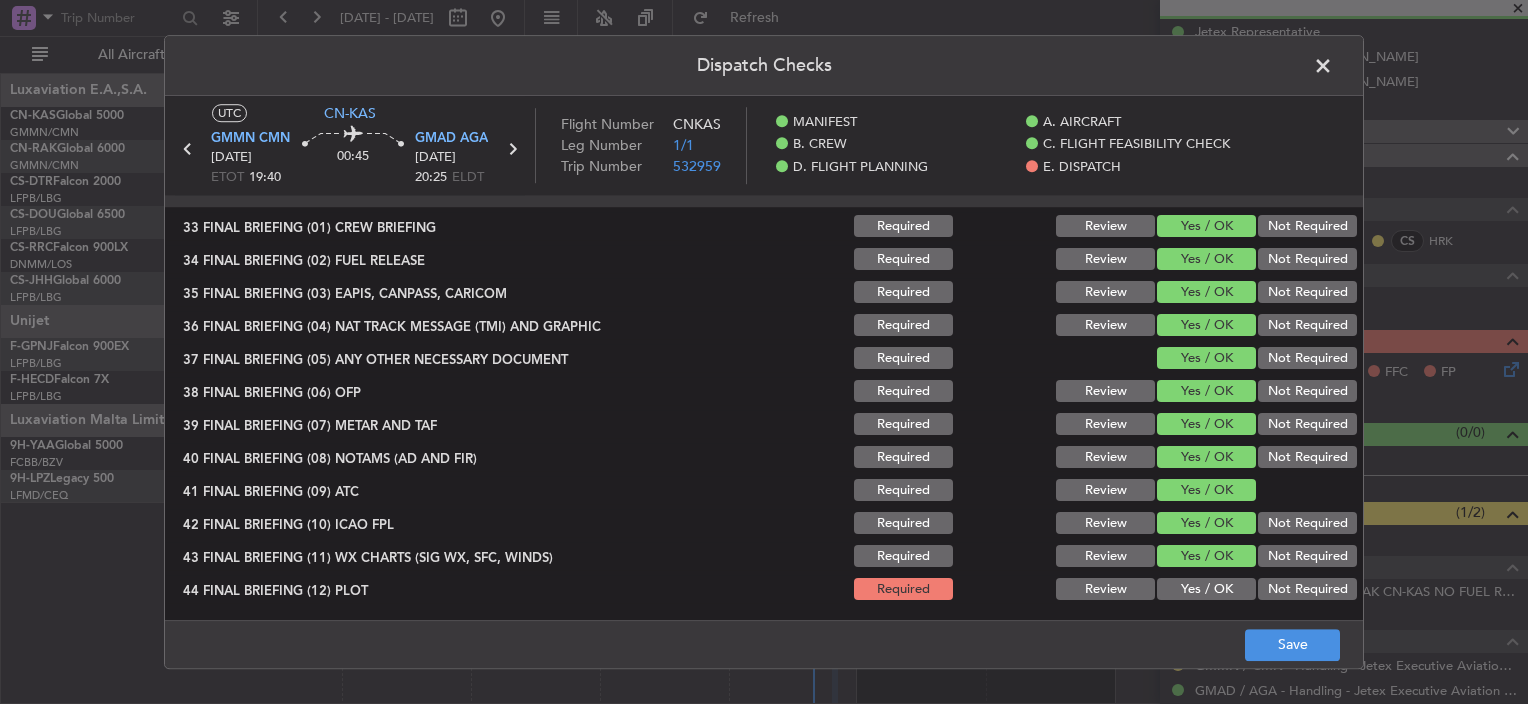 click on "Yes / OK" 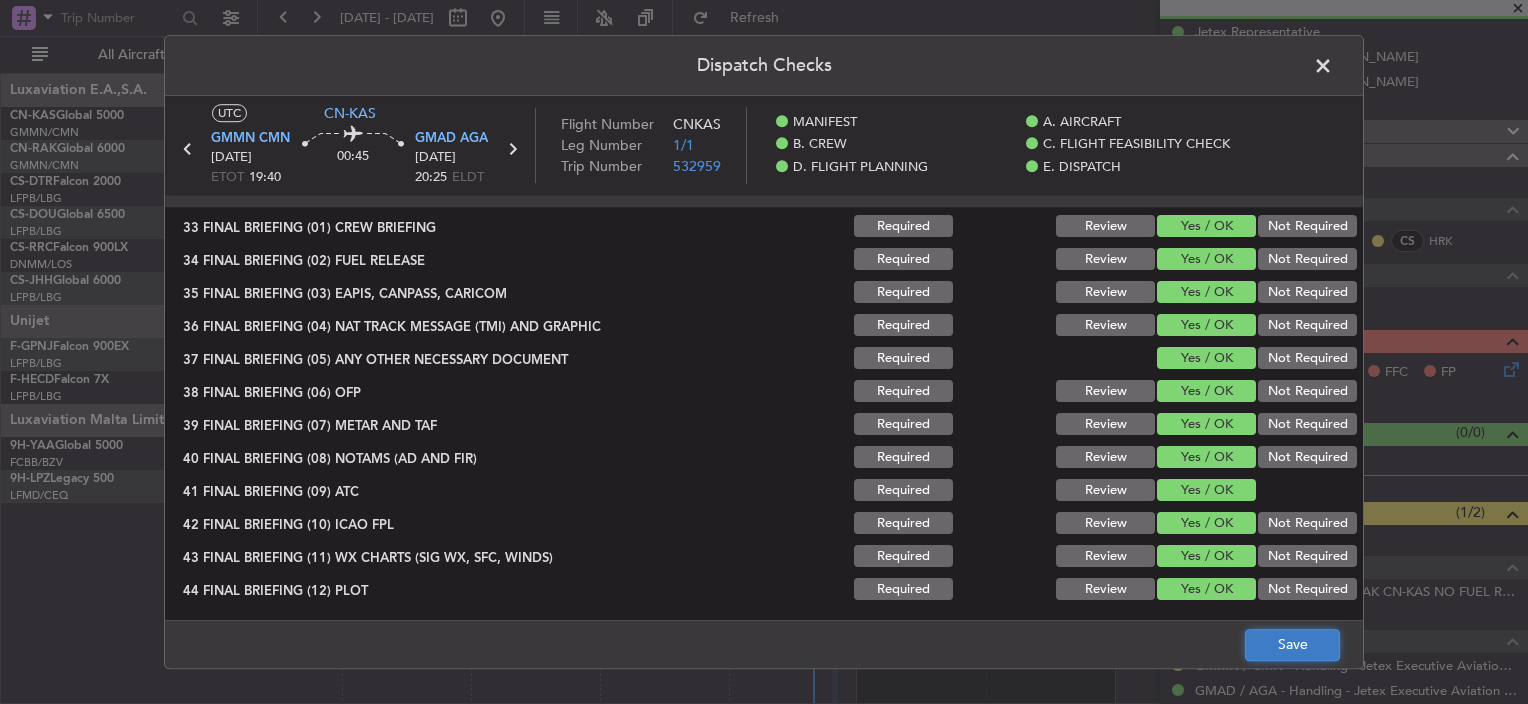 click on "Save" 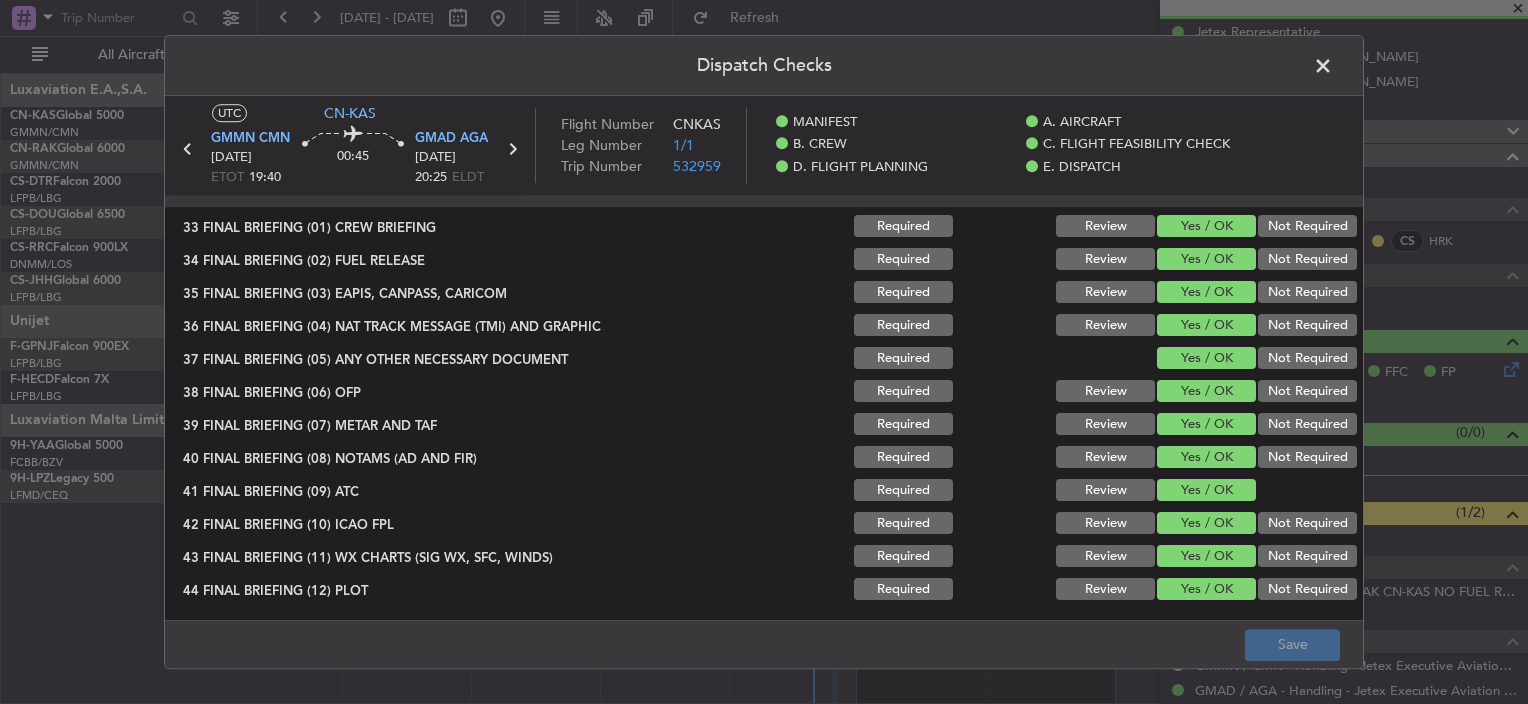 click 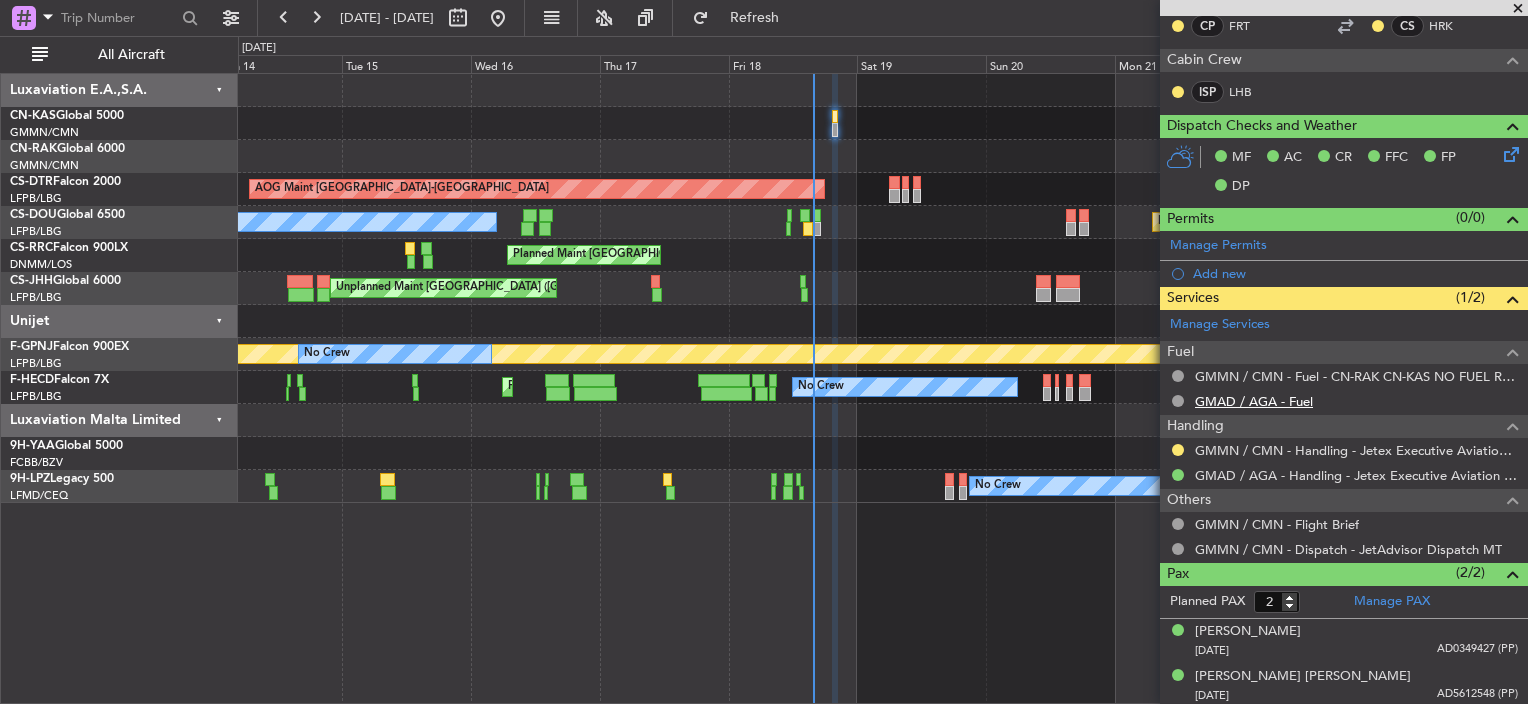scroll, scrollTop: 416, scrollLeft: 0, axis: vertical 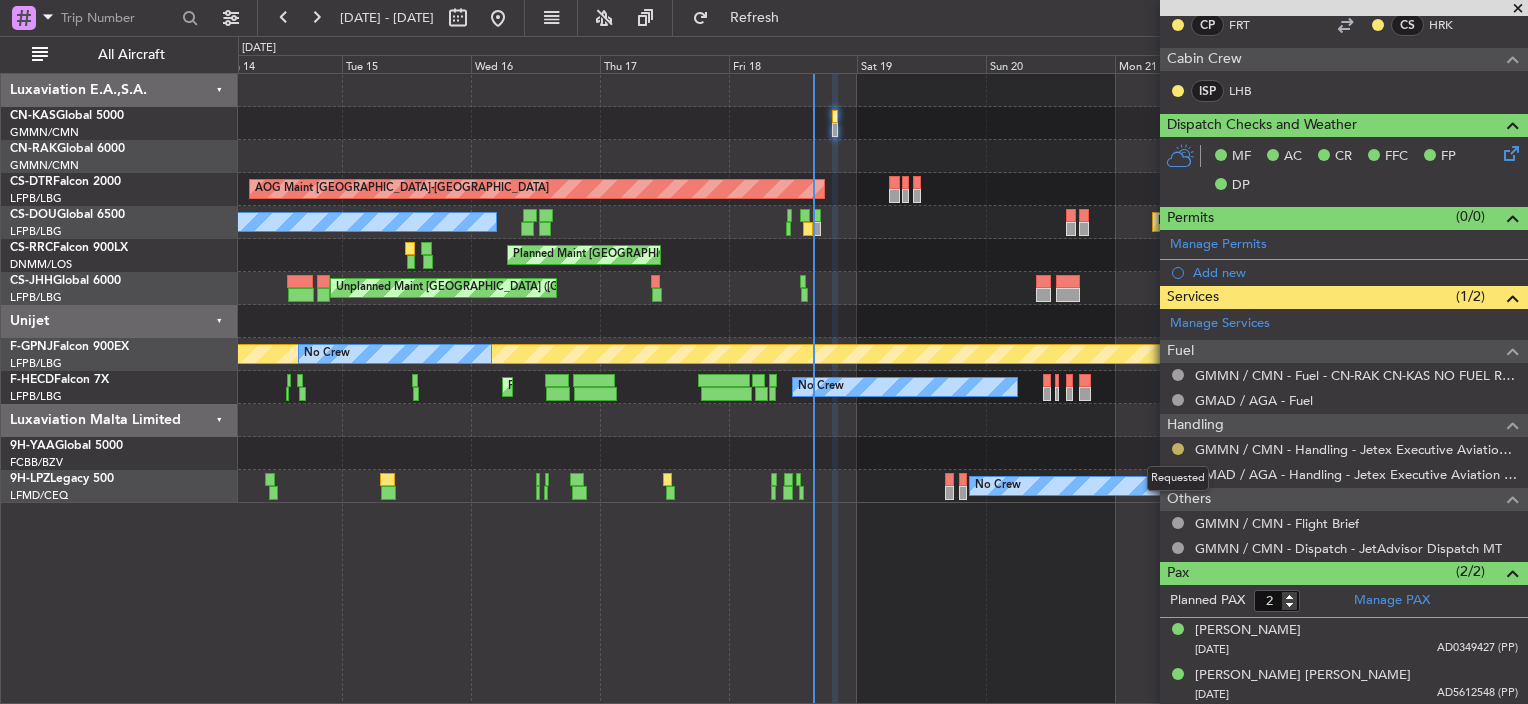 click at bounding box center [1178, 449] 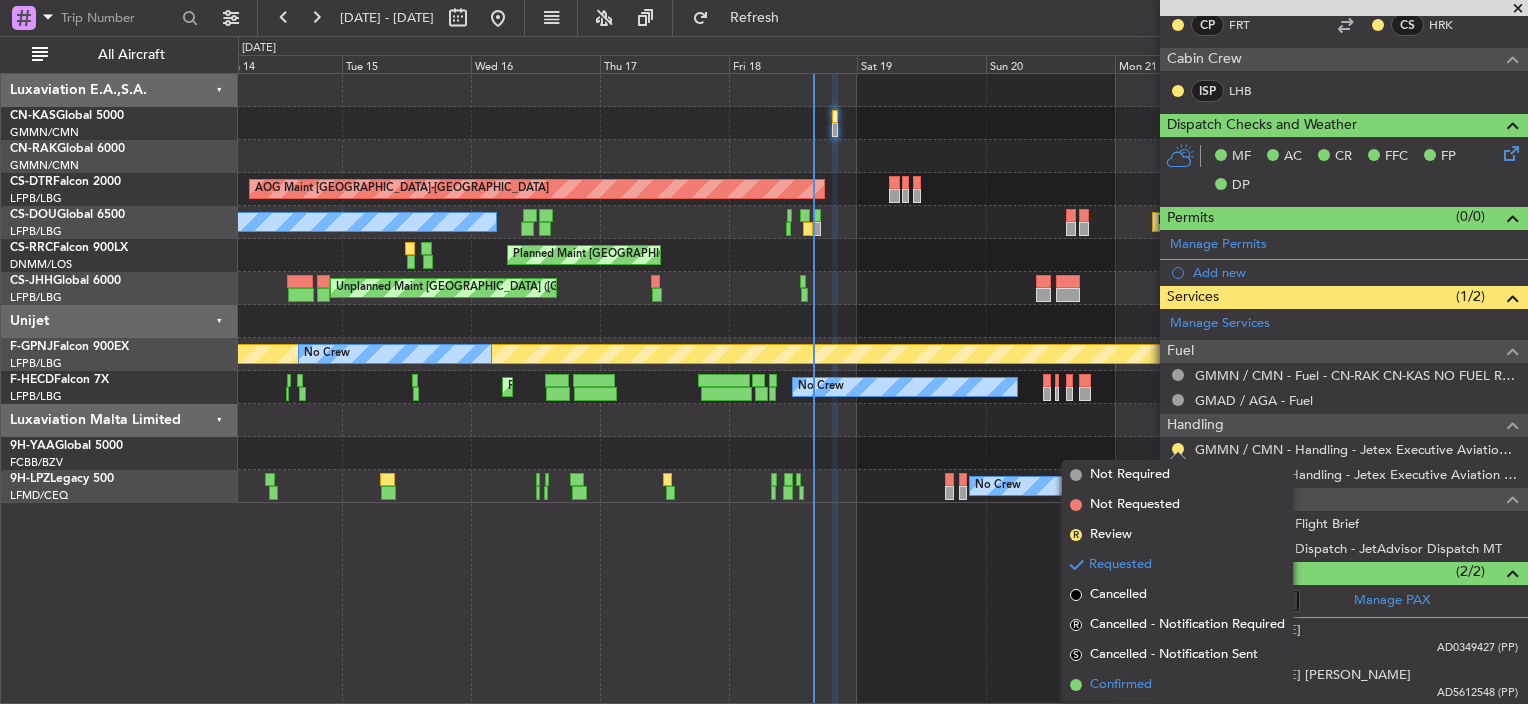 click on "Confirmed" at bounding box center (1121, 685) 